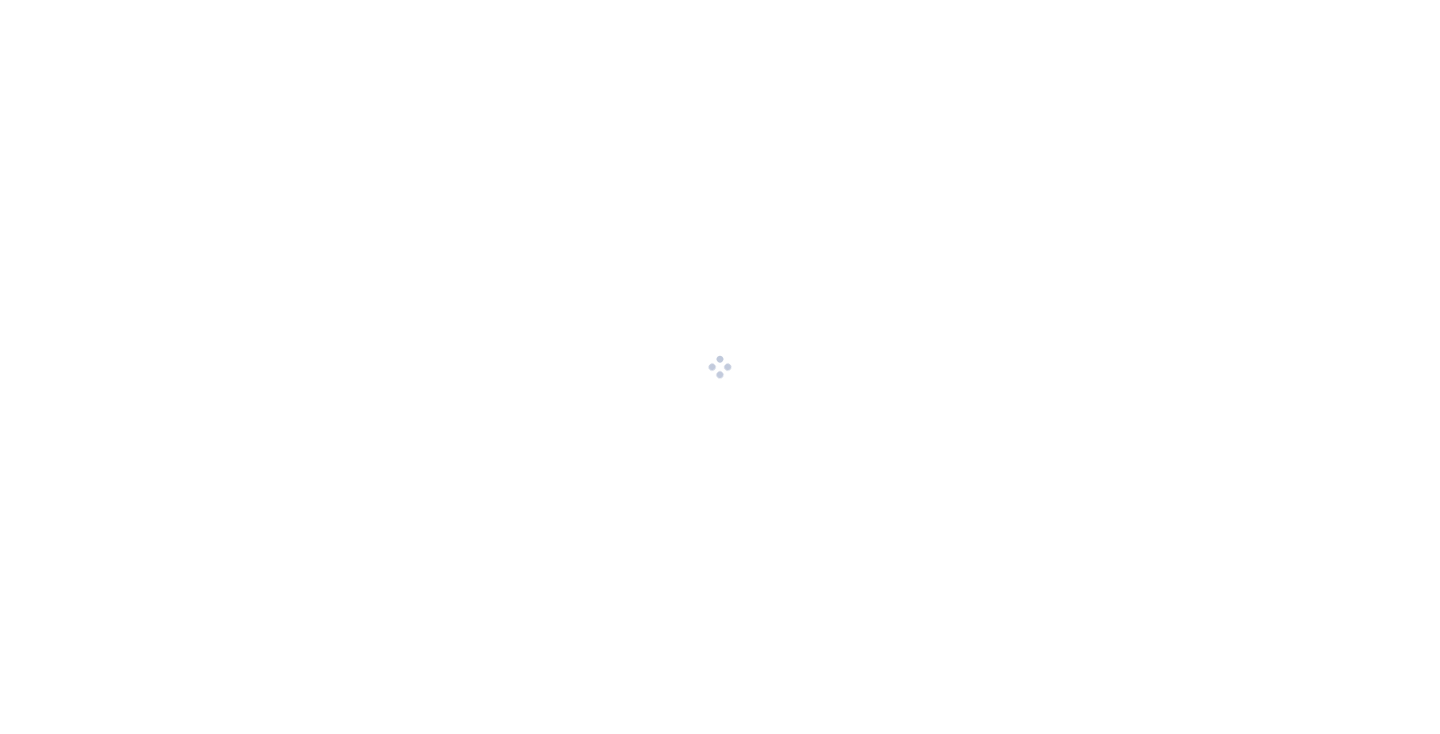 scroll, scrollTop: 0, scrollLeft: 0, axis: both 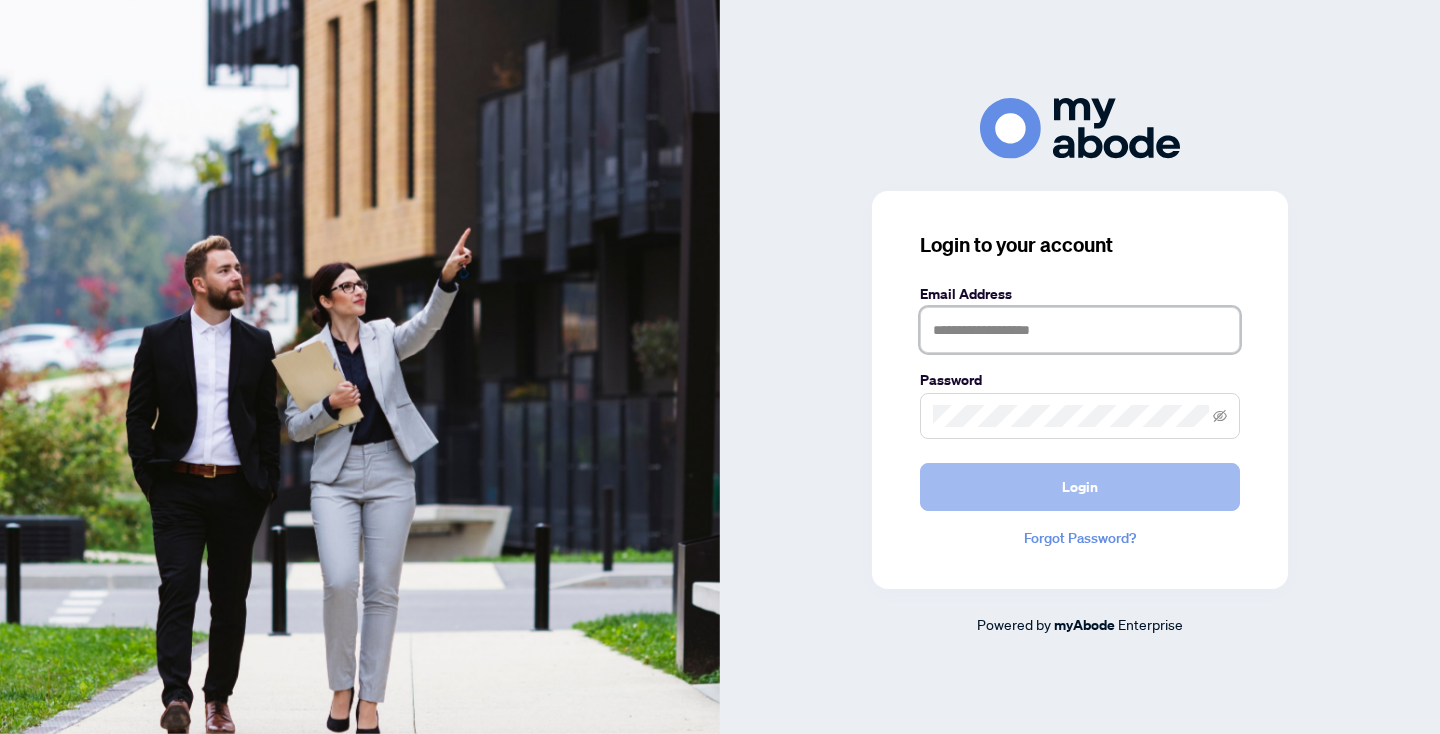 type on "**********" 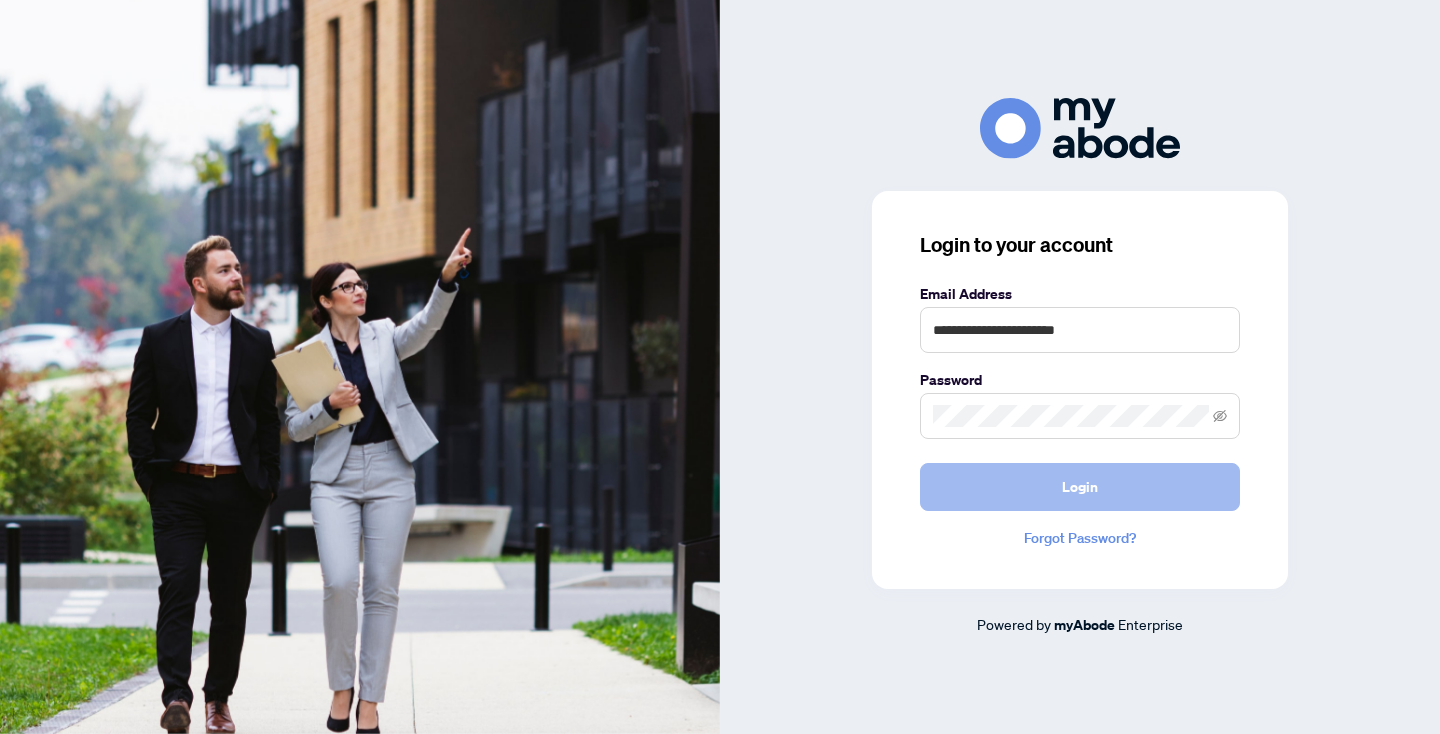 click on "Login" at bounding box center (1080, 487) 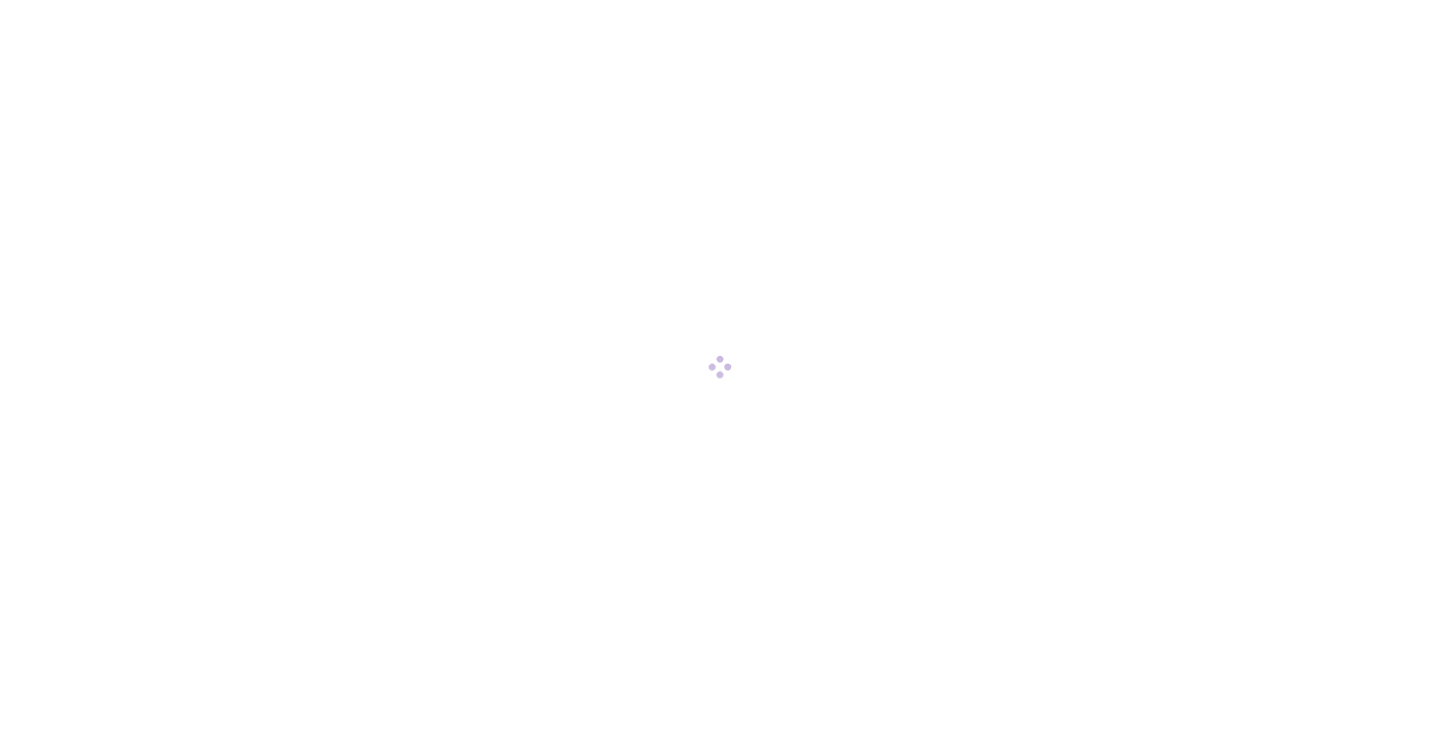 scroll, scrollTop: 0, scrollLeft: 0, axis: both 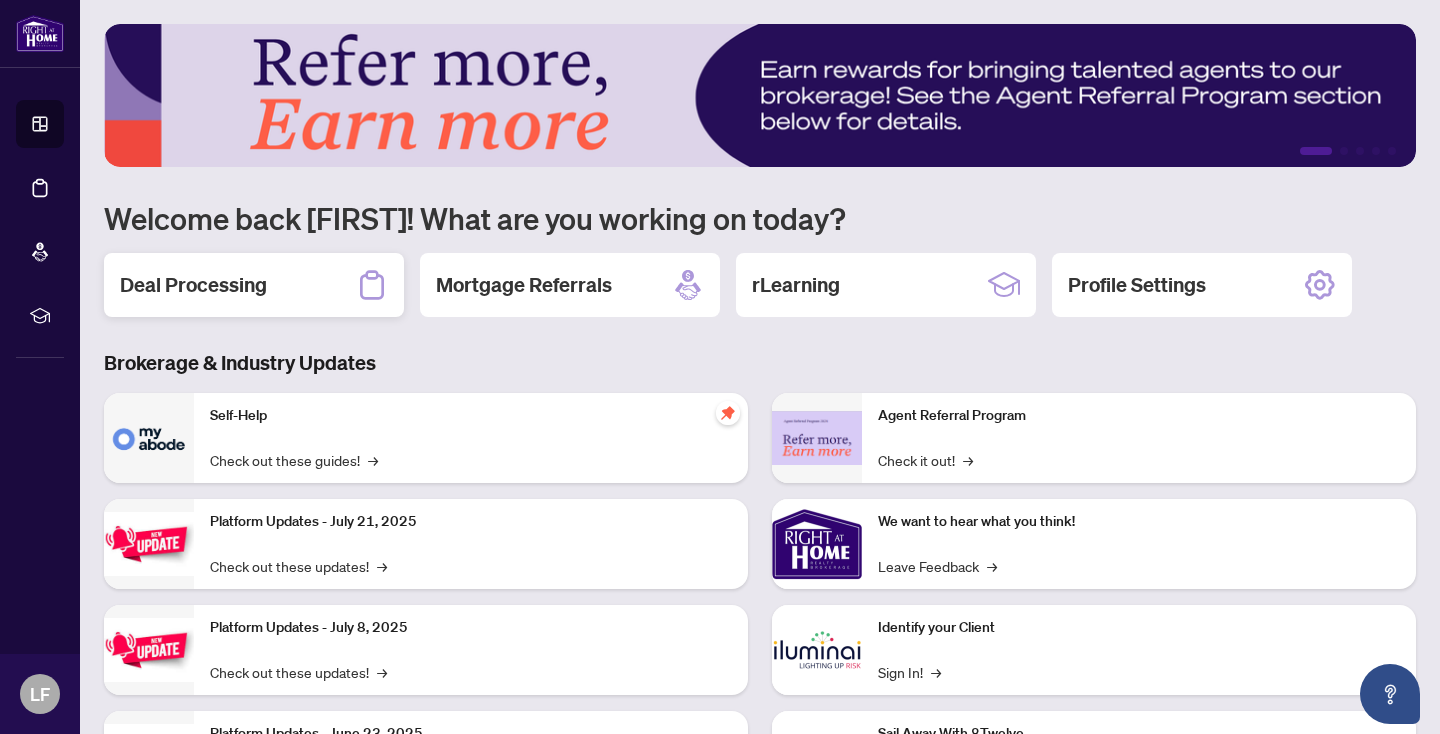click on "Deal Processing" at bounding box center (193, 285) 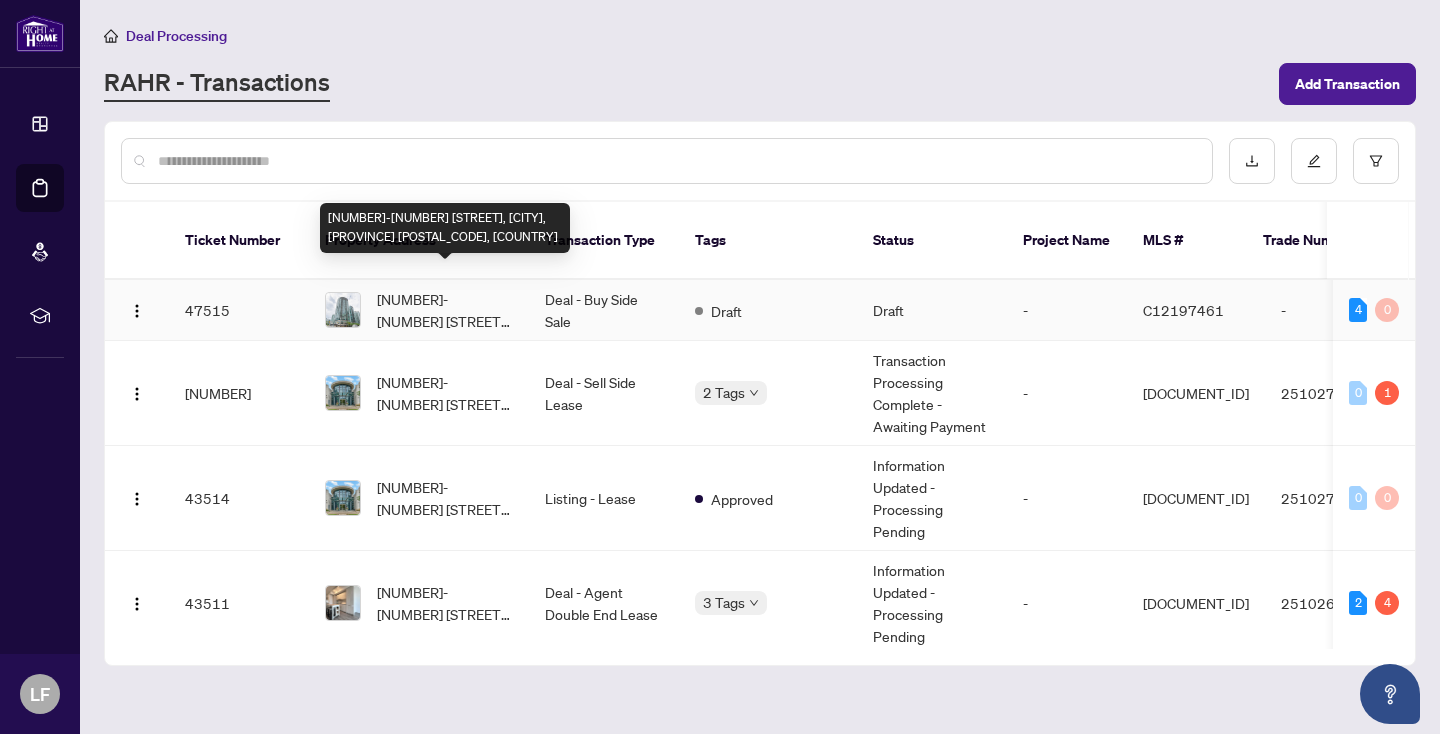 click on "[NUMBER]-[NUMBER] [STREET], [CITY], [PROVINCE] [POSTAL_CODE], [COUNTRY]" at bounding box center (445, 310) 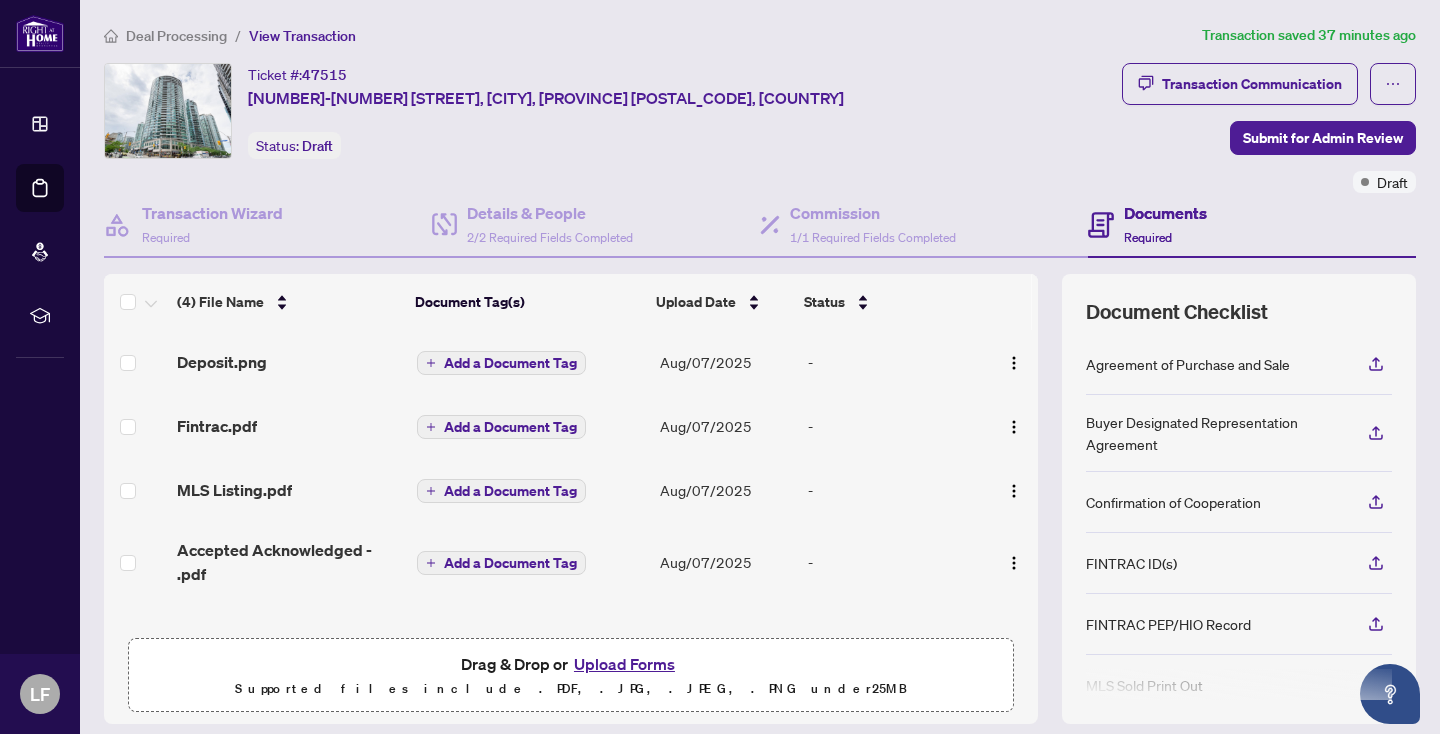 scroll, scrollTop: 127, scrollLeft: 0, axis: vertical 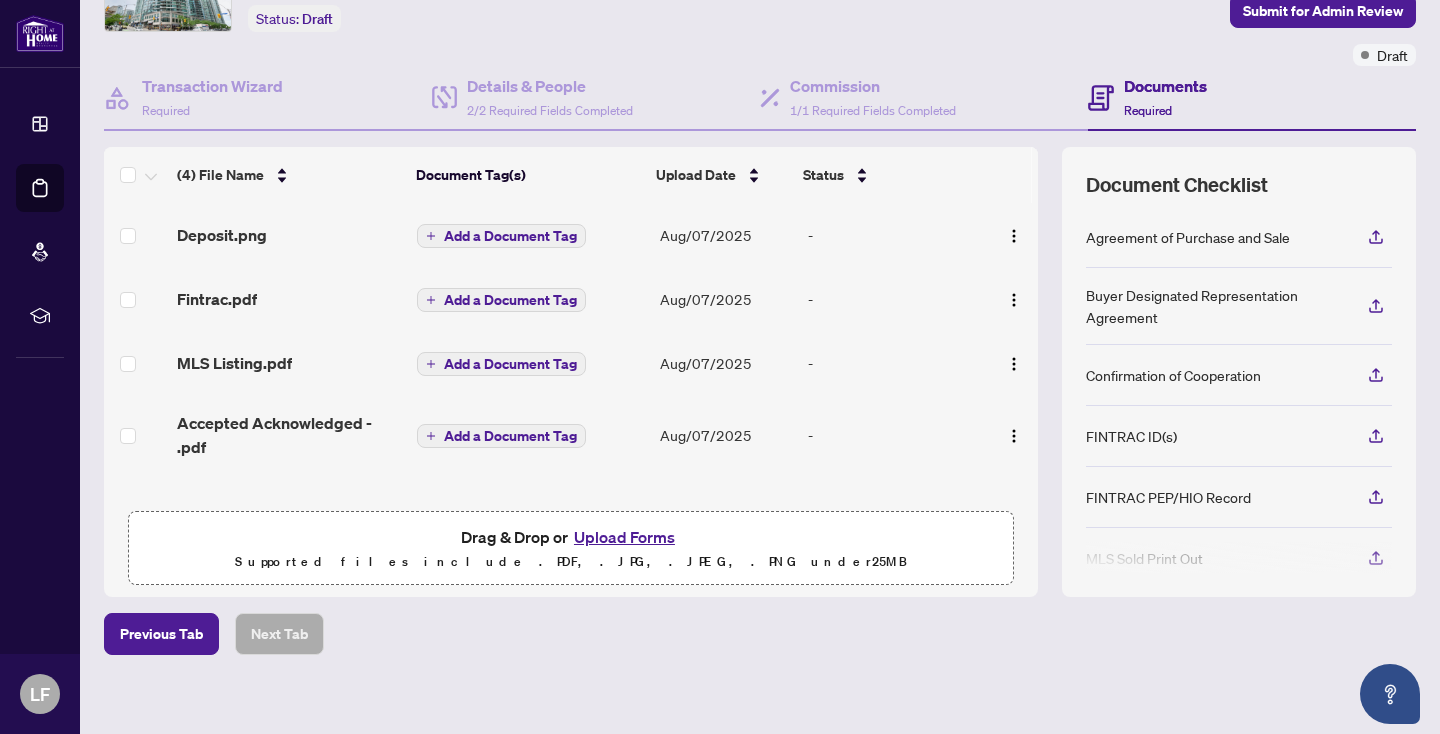 click on "Upload Forms" at bounding box center [624, 537] 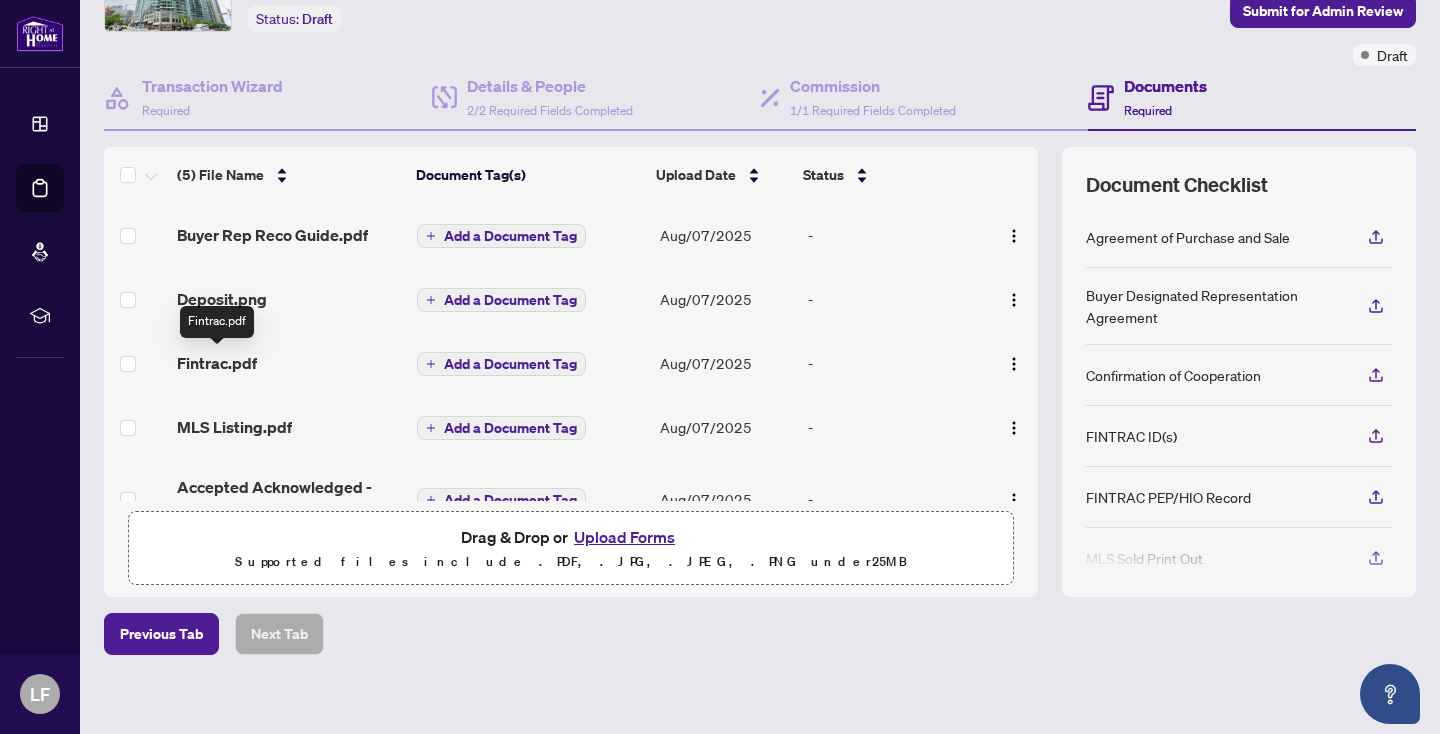 click on "Fintrac.pdf" at bounding box center [217, 363] 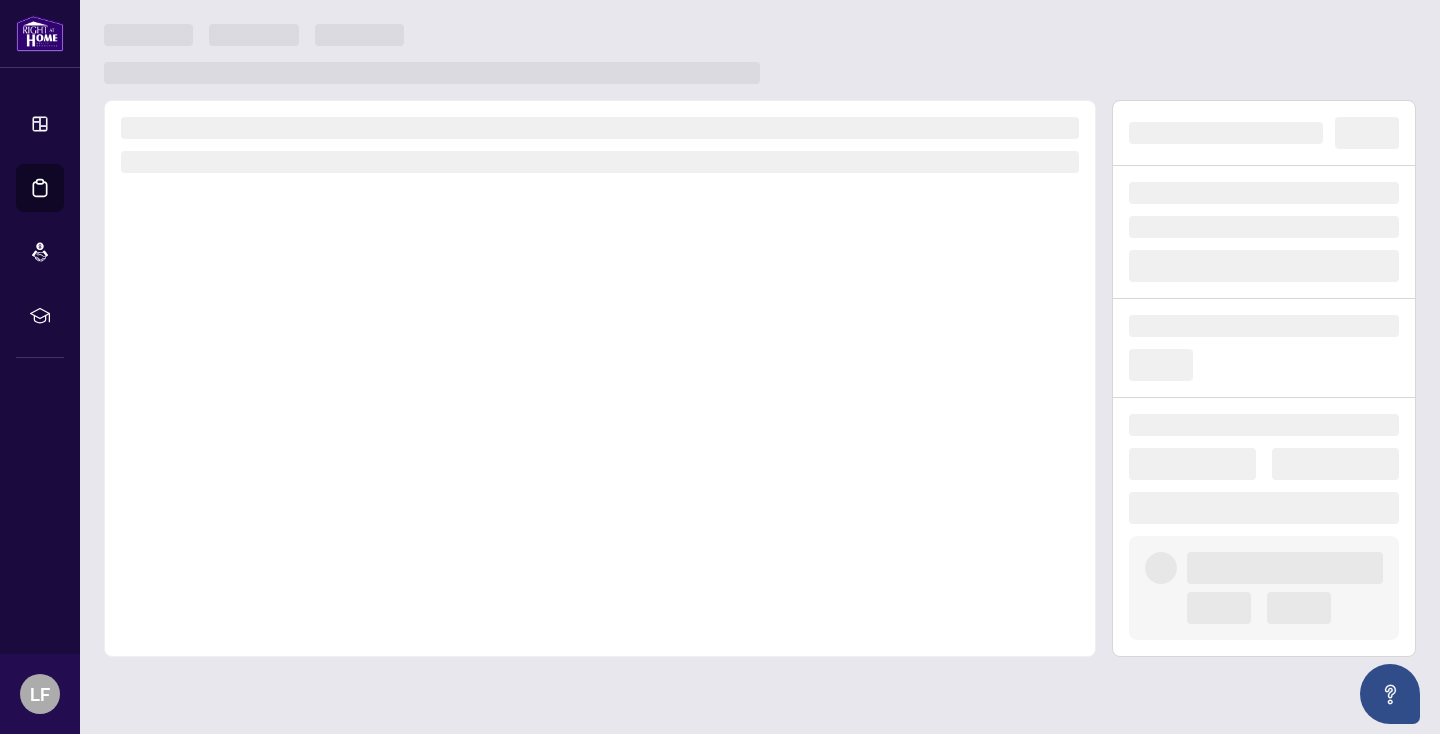 scroll, scrollTop: 0, scrollLeft: 0, axis: both 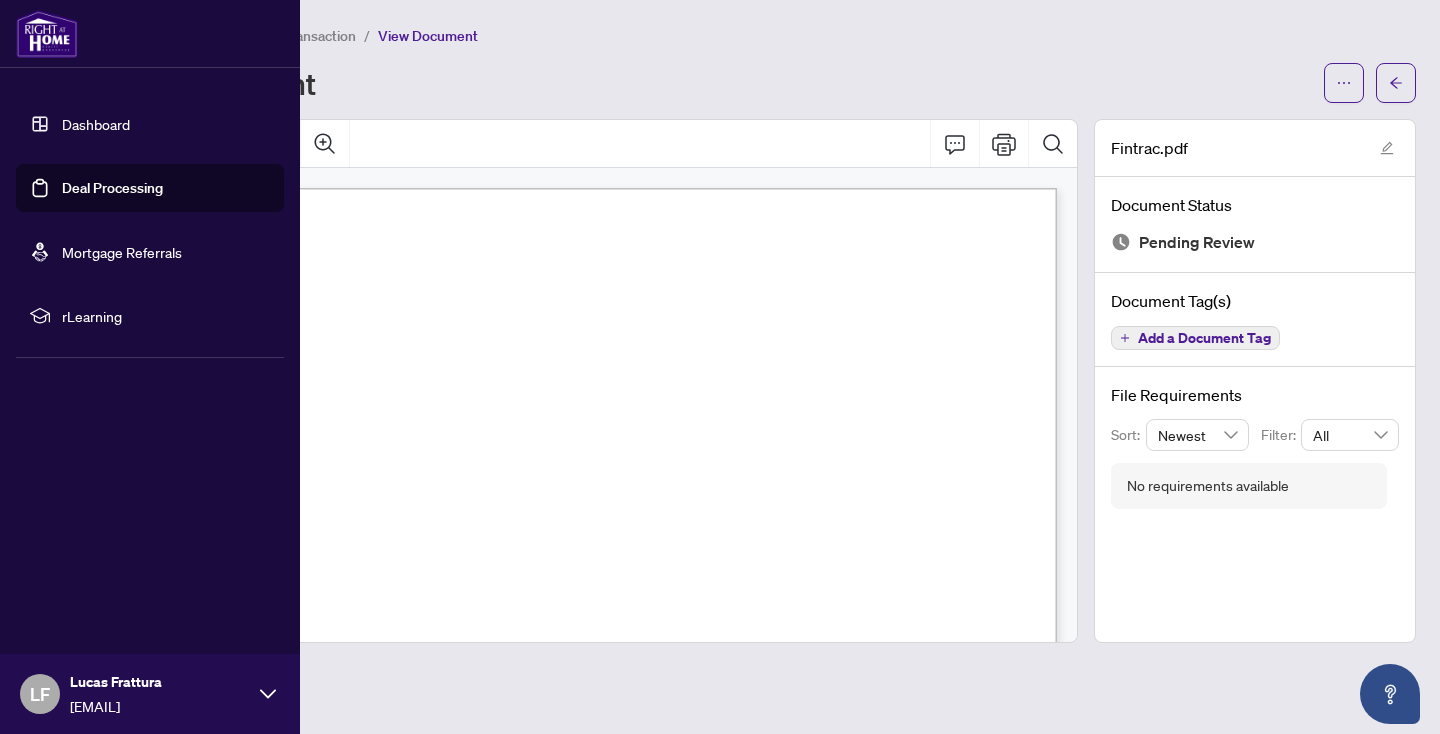 click on "Deal Processing" at bounding box center (112, 188) 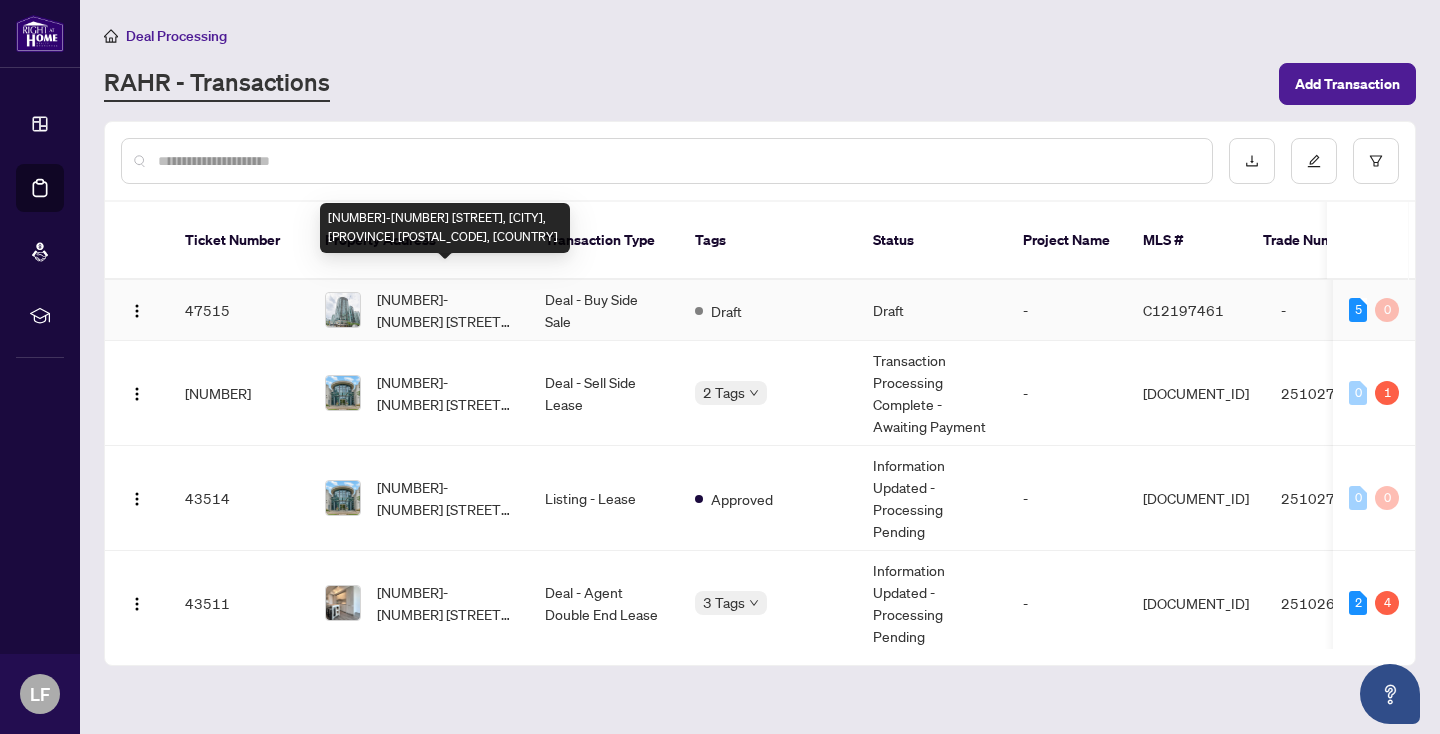 click on "3602-361 Front St, Toronto, Ontario M5V 3R5, Canada" at bounding box center (445, 310) 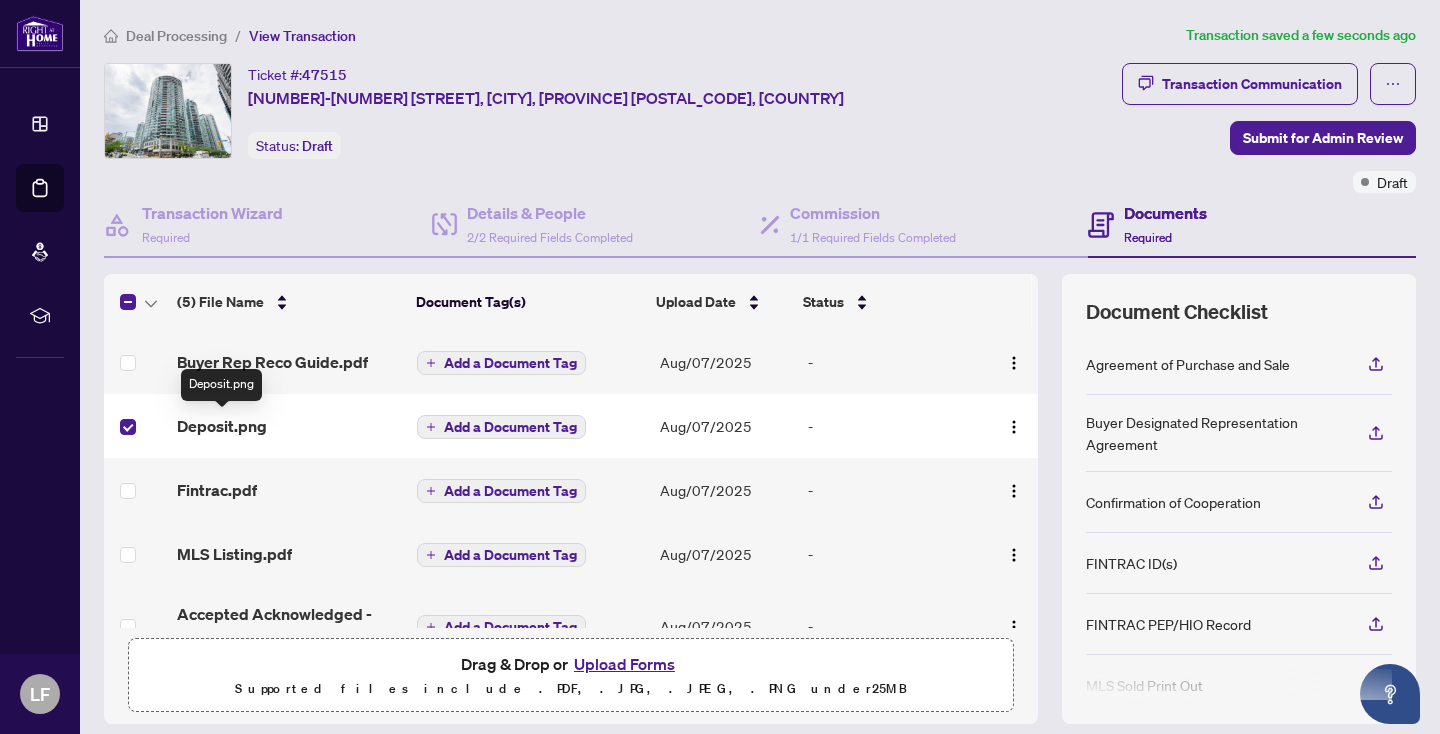 click on "Deposit.png" at bounding box center [222, 426] 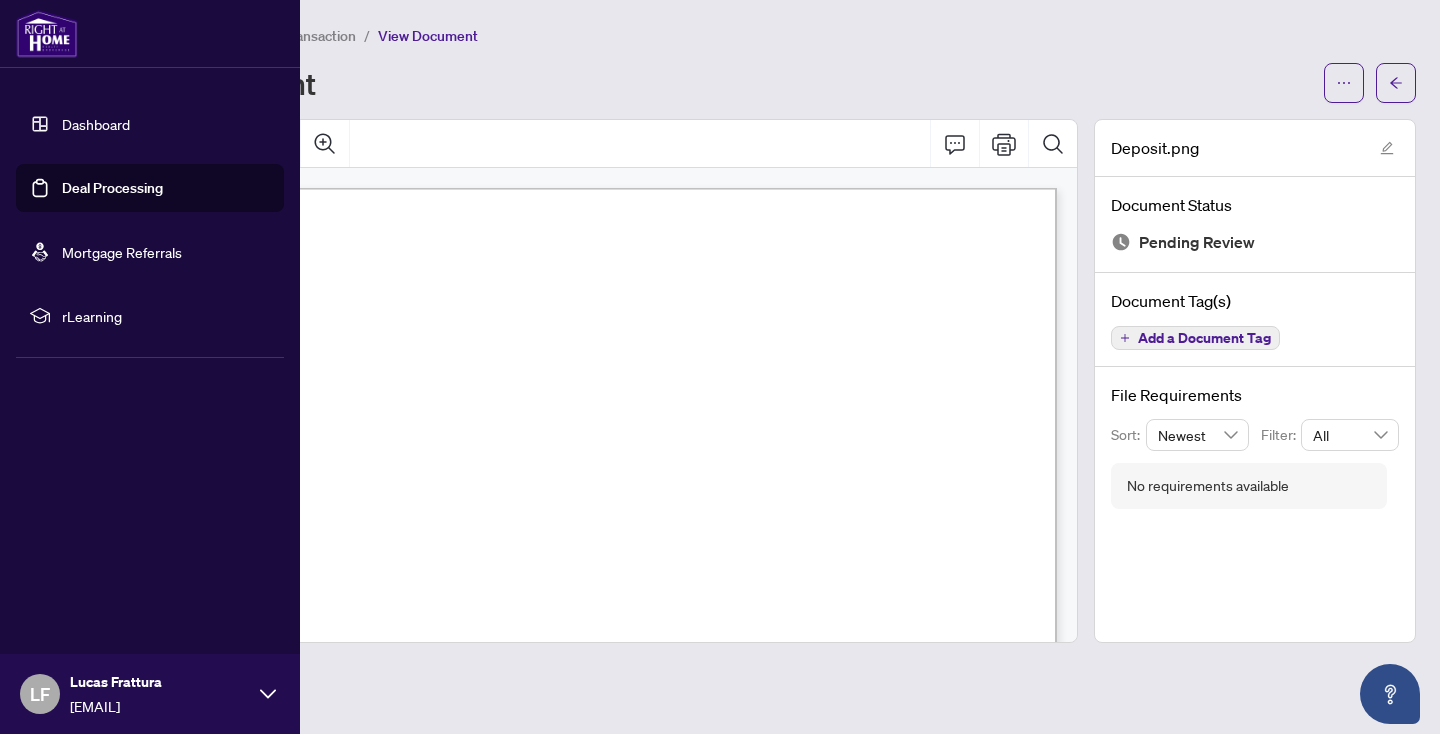 click on "Deal Processing" at bounding box center (112, 188) 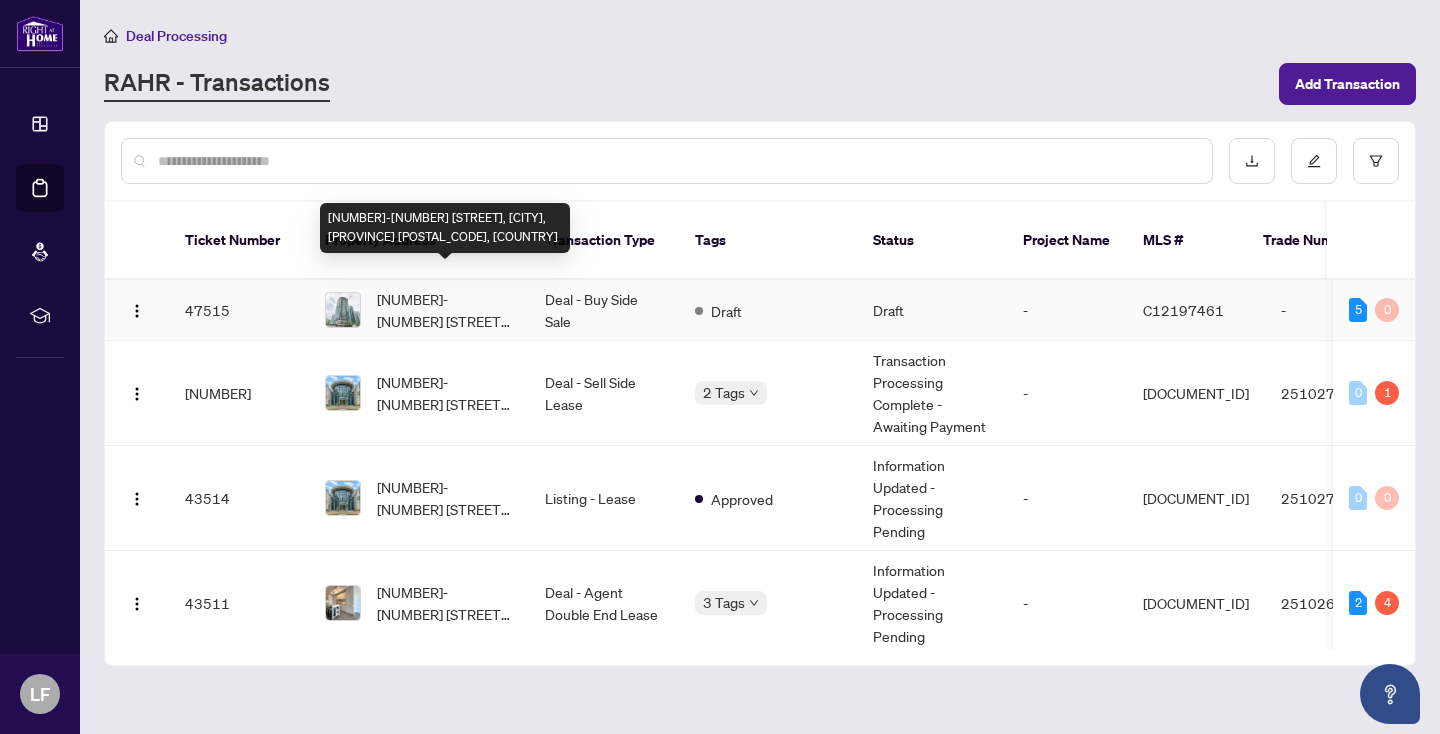 click on "3602-361 Front St, Toronto, Ontario M5V 3R5, Canada" at bounding box center [445, 310] 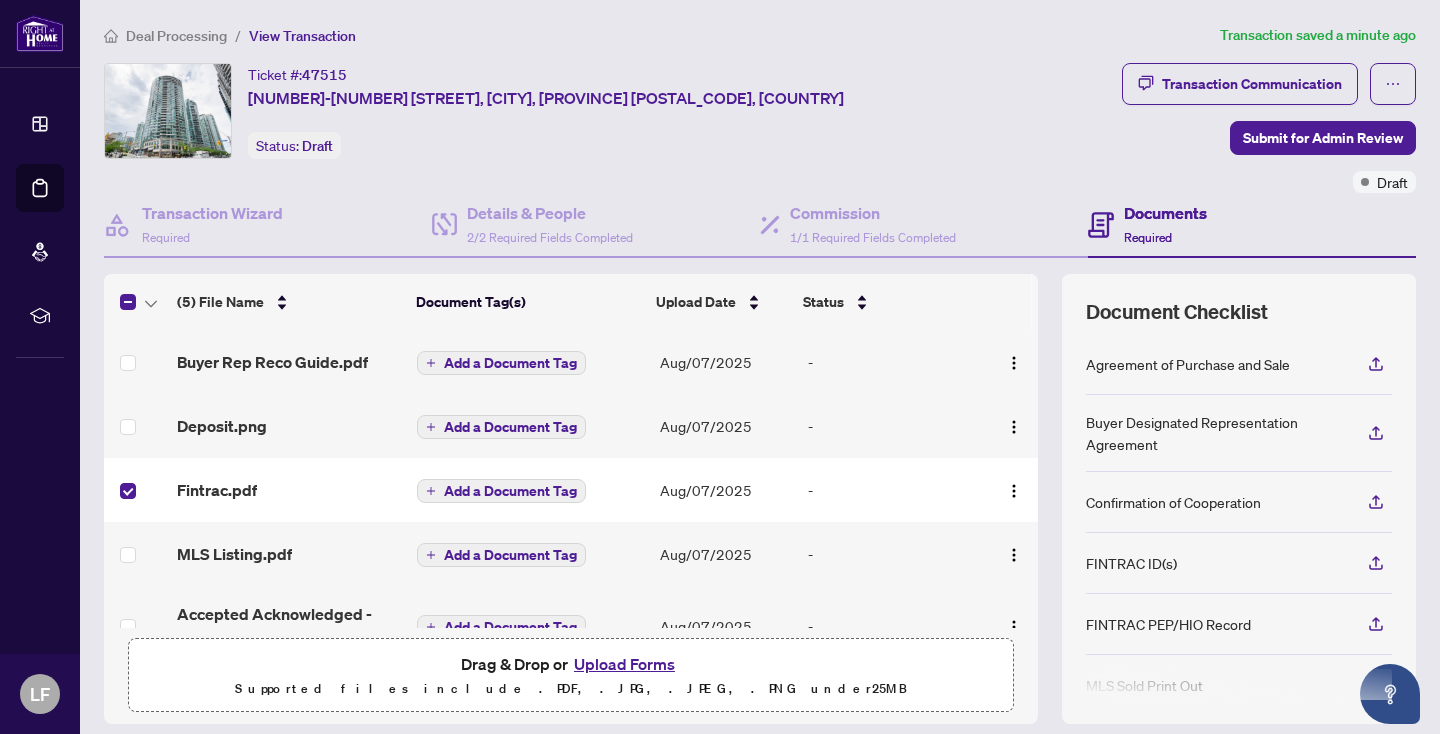 click on "Fintrac.pdf" at bounding box center (289, 490) 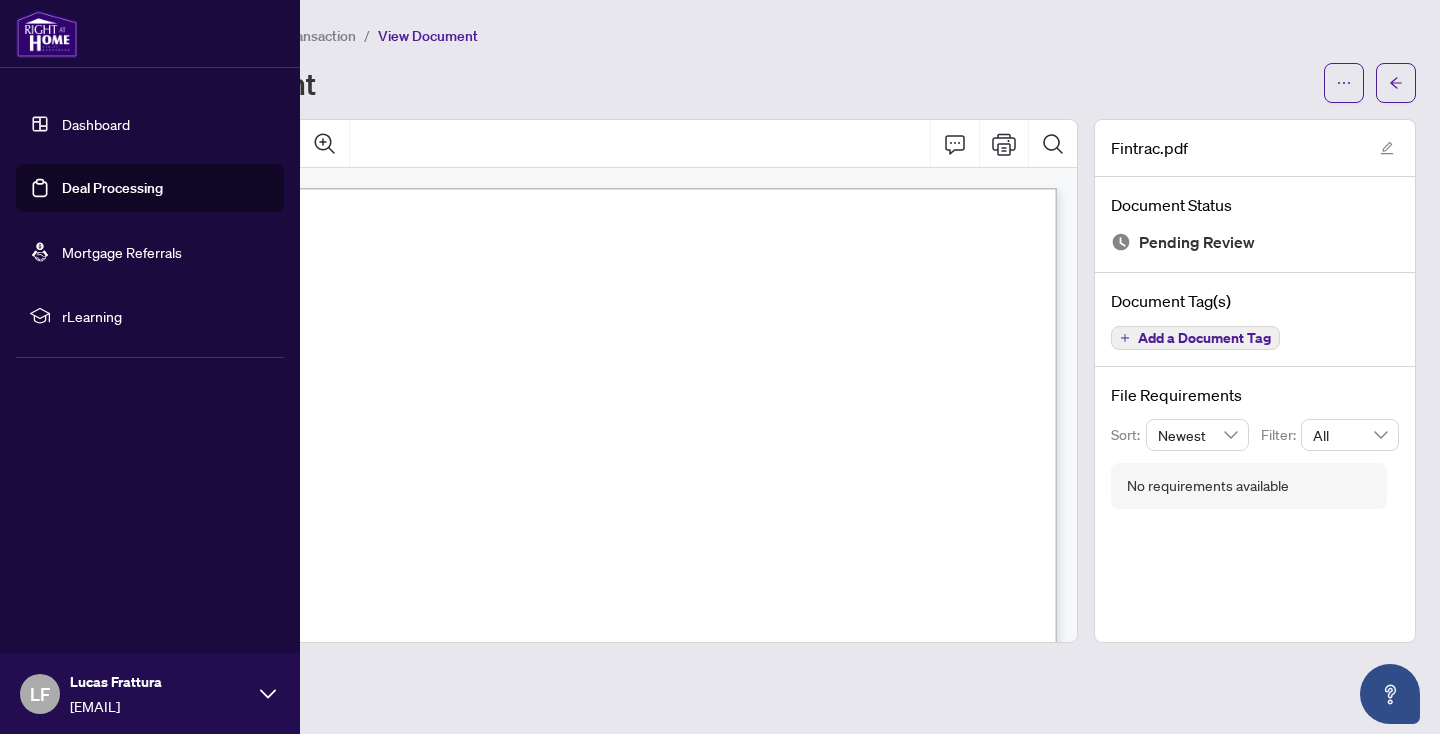 click on "Deal Processing" at bounding box center [112, 188] 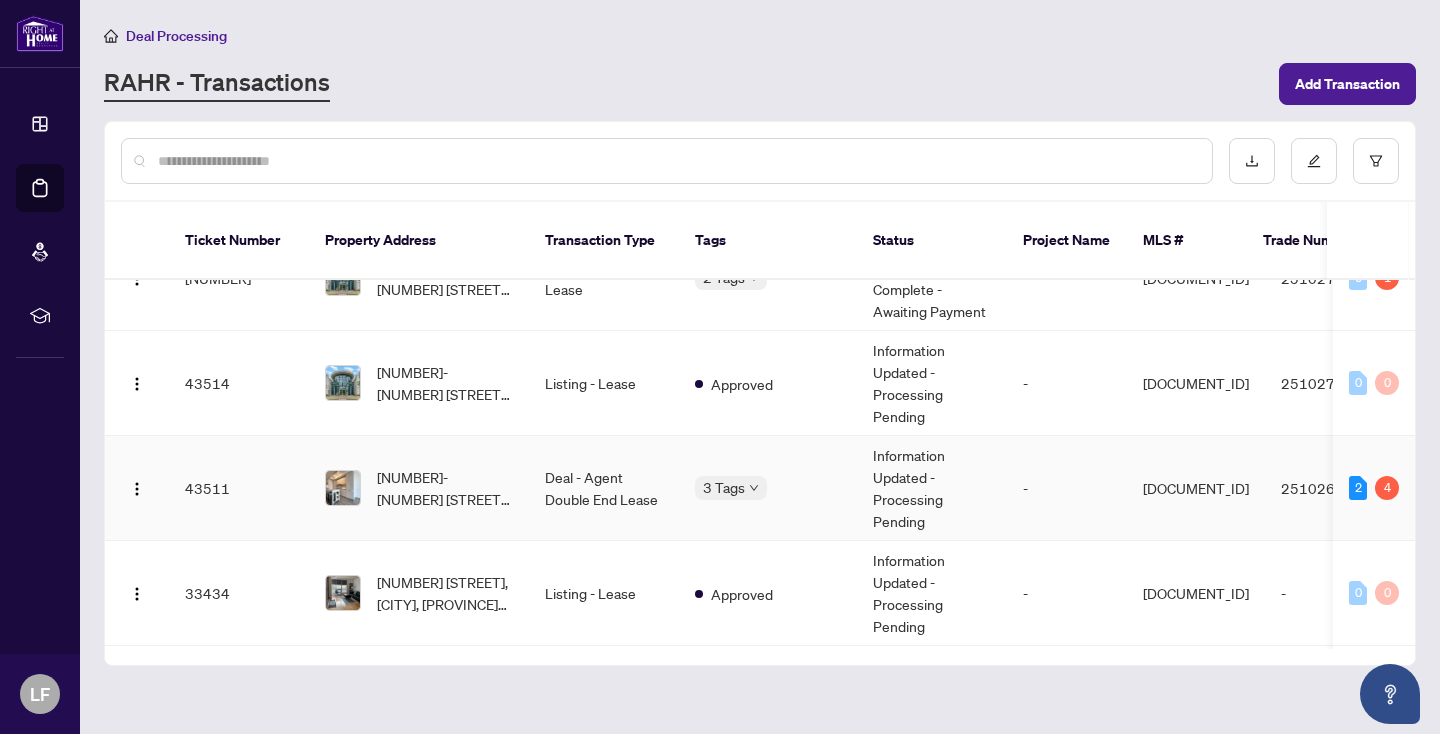 scroll, scrollTop: 0, scrollLeft: 0, axis: both 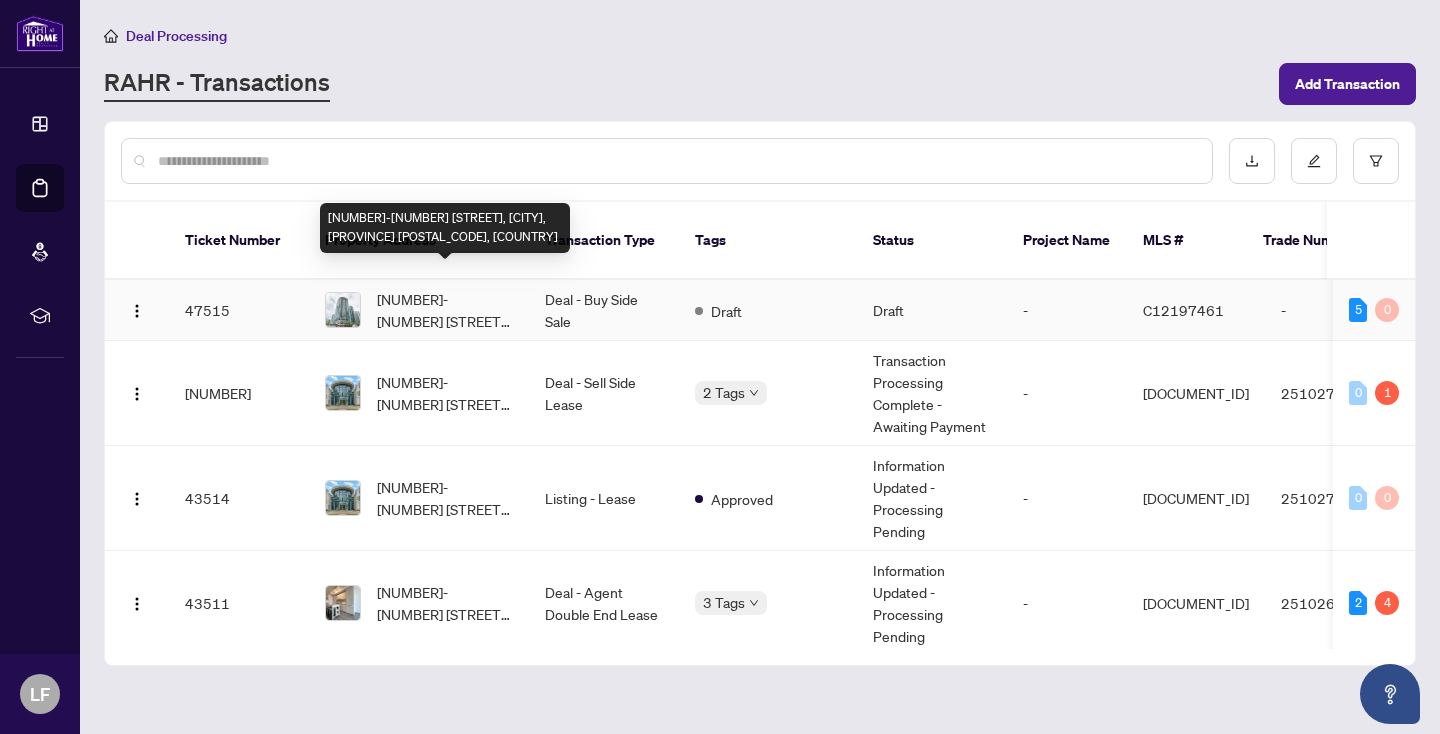 click on "[NUMBER]-[NUMBER] [STREET], [CITY], [STATE] [POSTAL_CODE], [COUNTRY]" at bounding box center (445, 310) 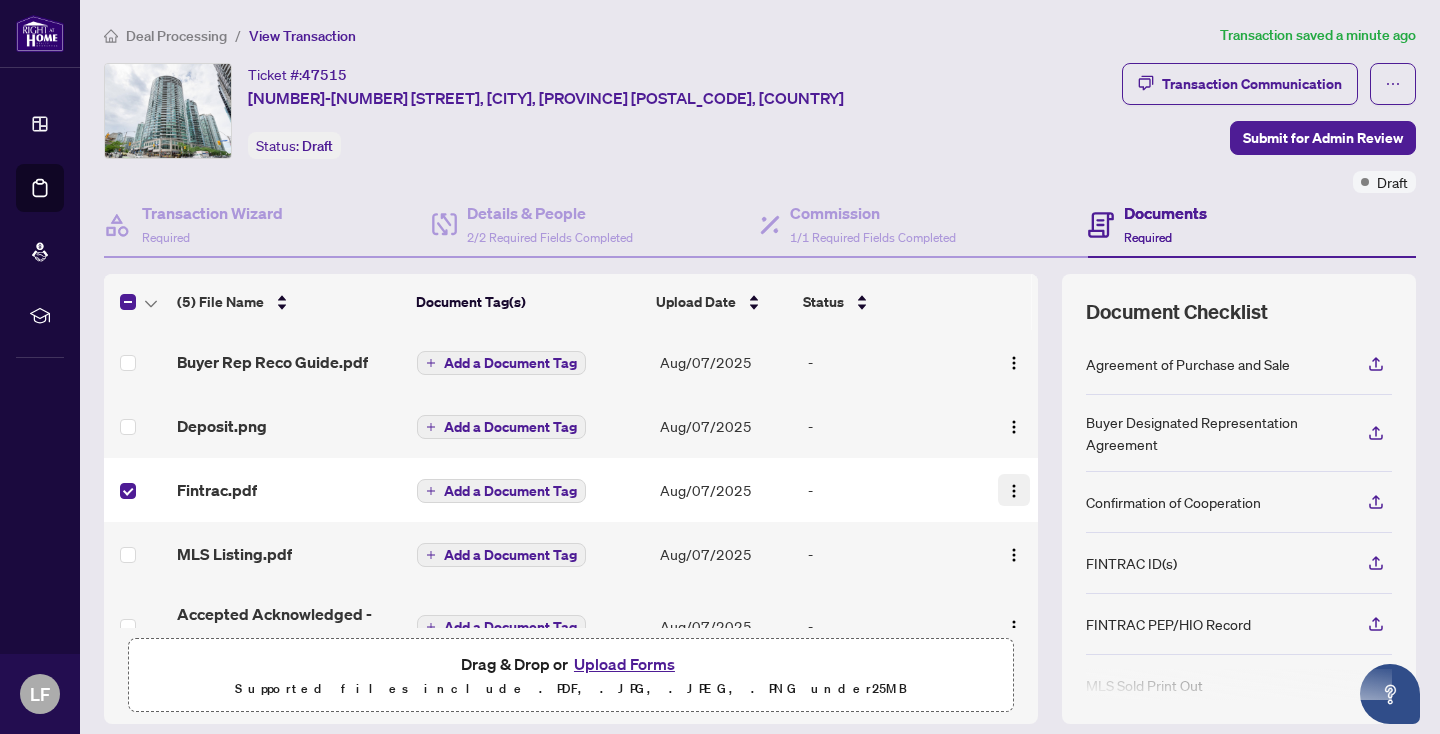 click at bounding box center (1014, 491) 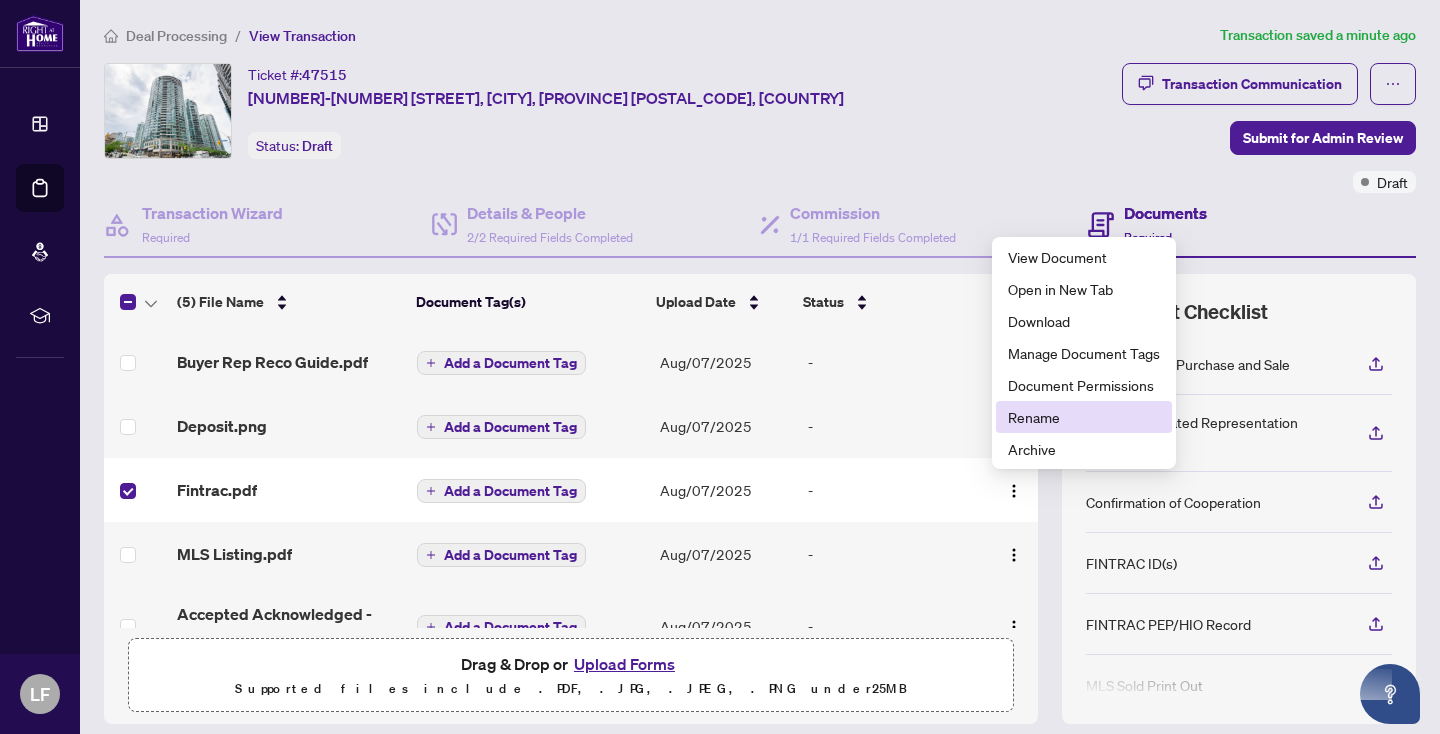 click on "Rename" at bounding box center (1084, 417) 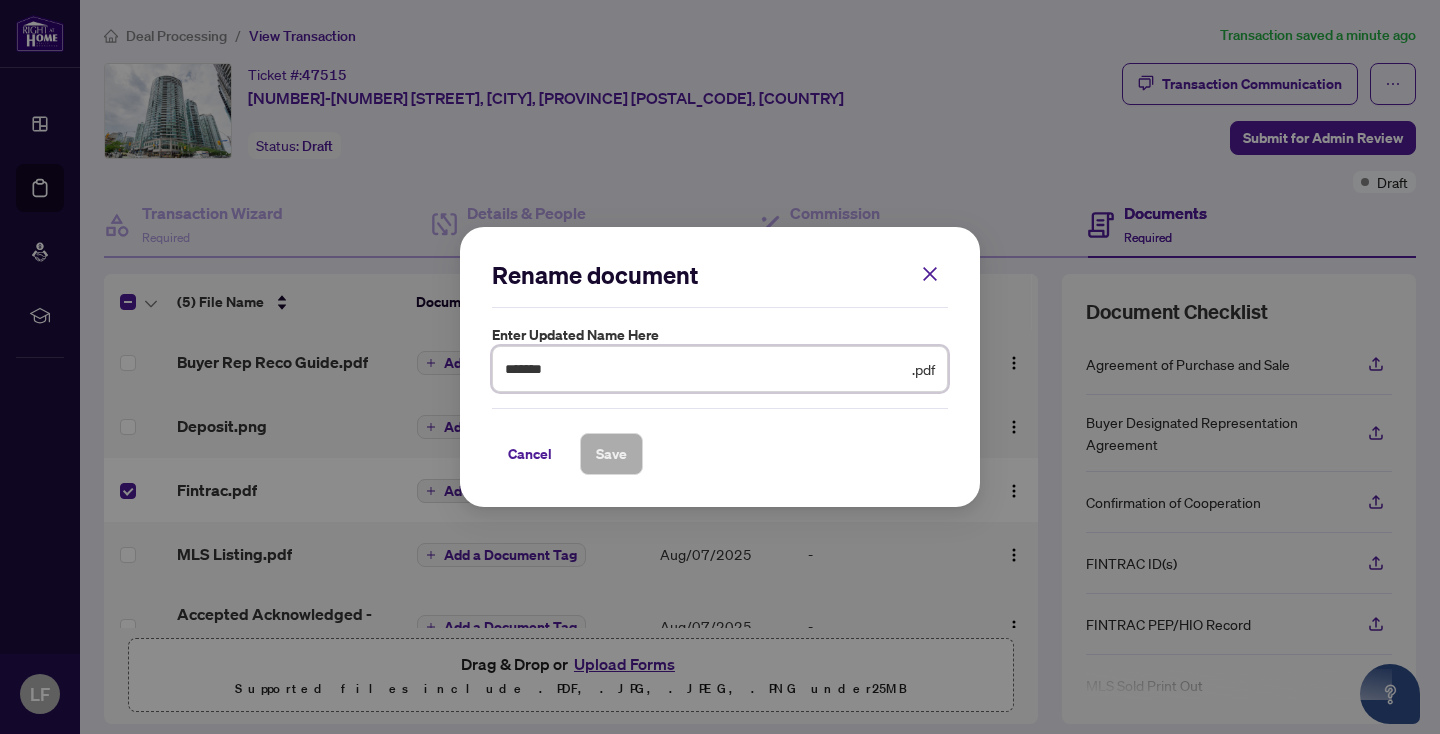 click on "*******" at bounding box center [706, 369] 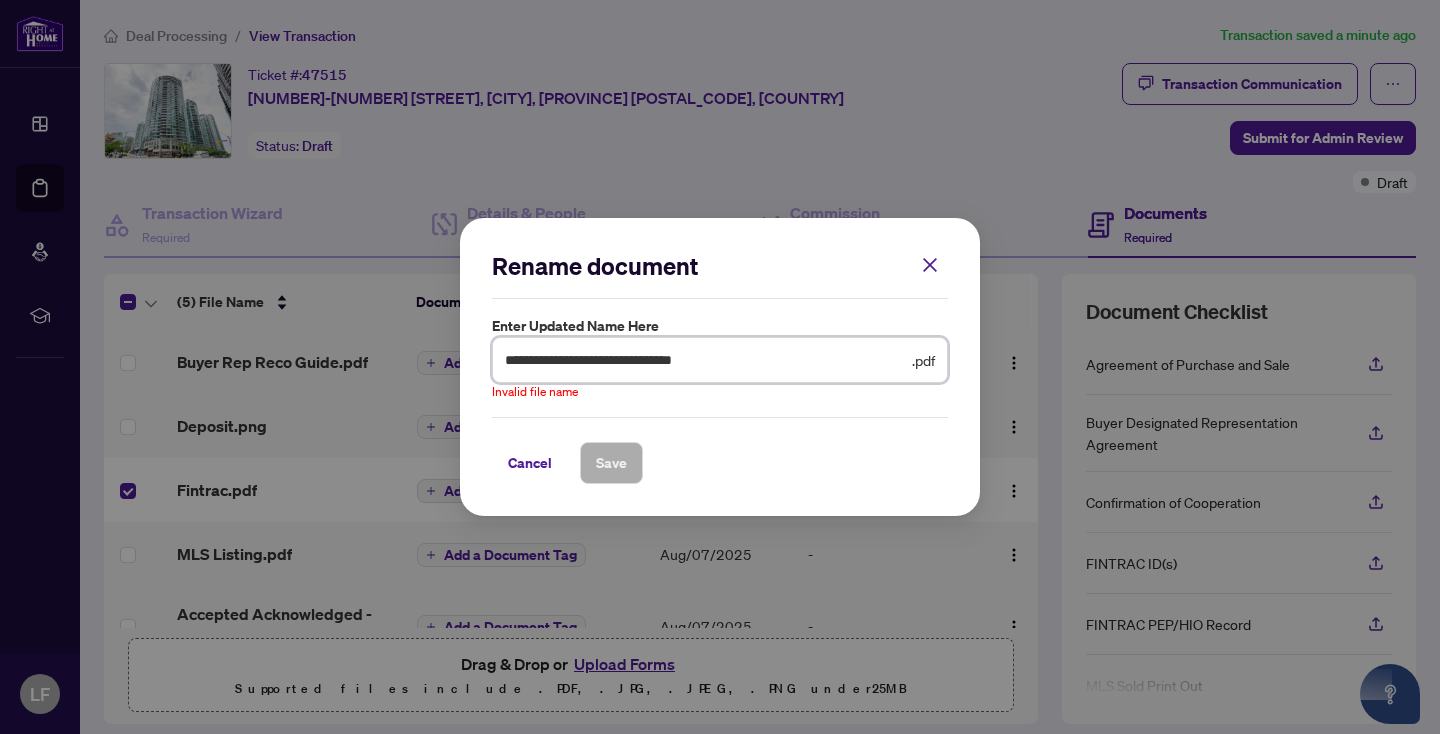 click on "**********" at bounding box center (706, 360) 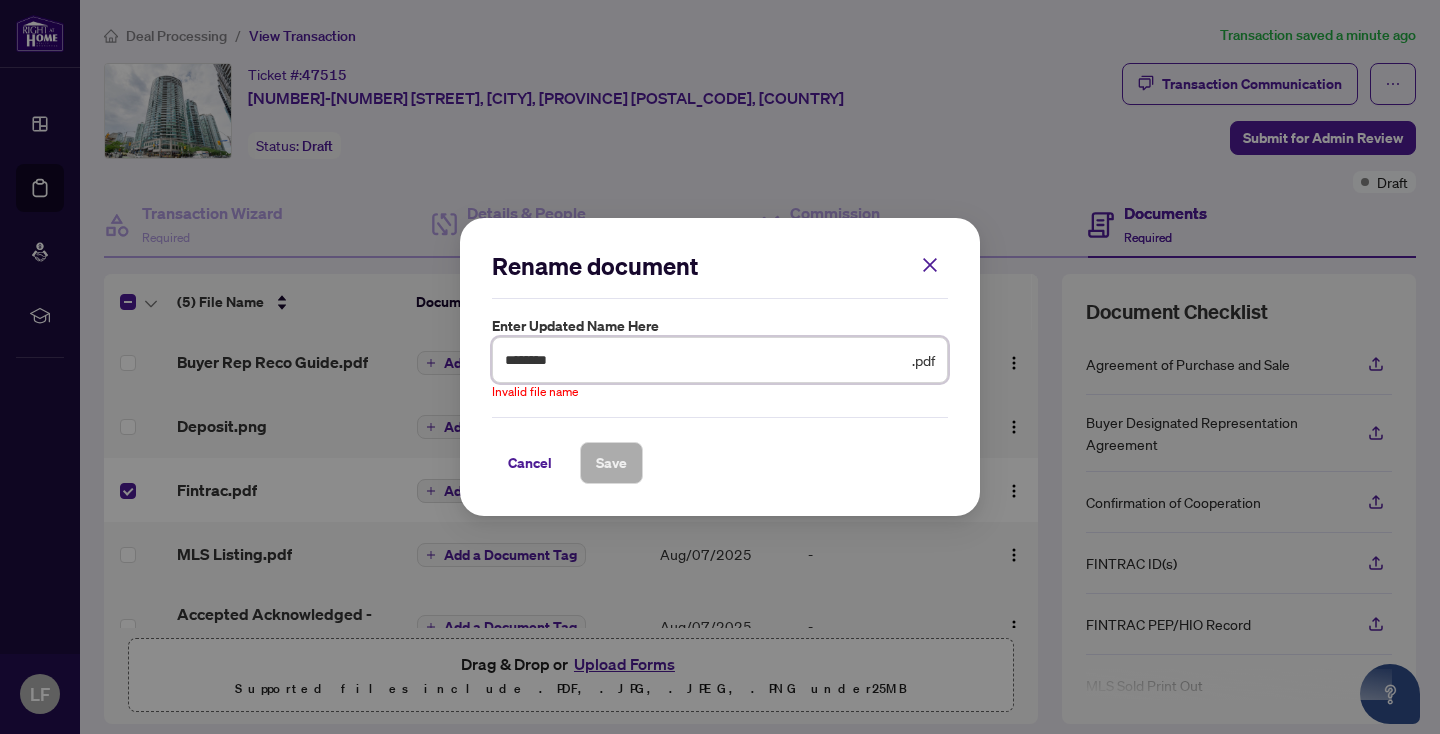 type on "*******" 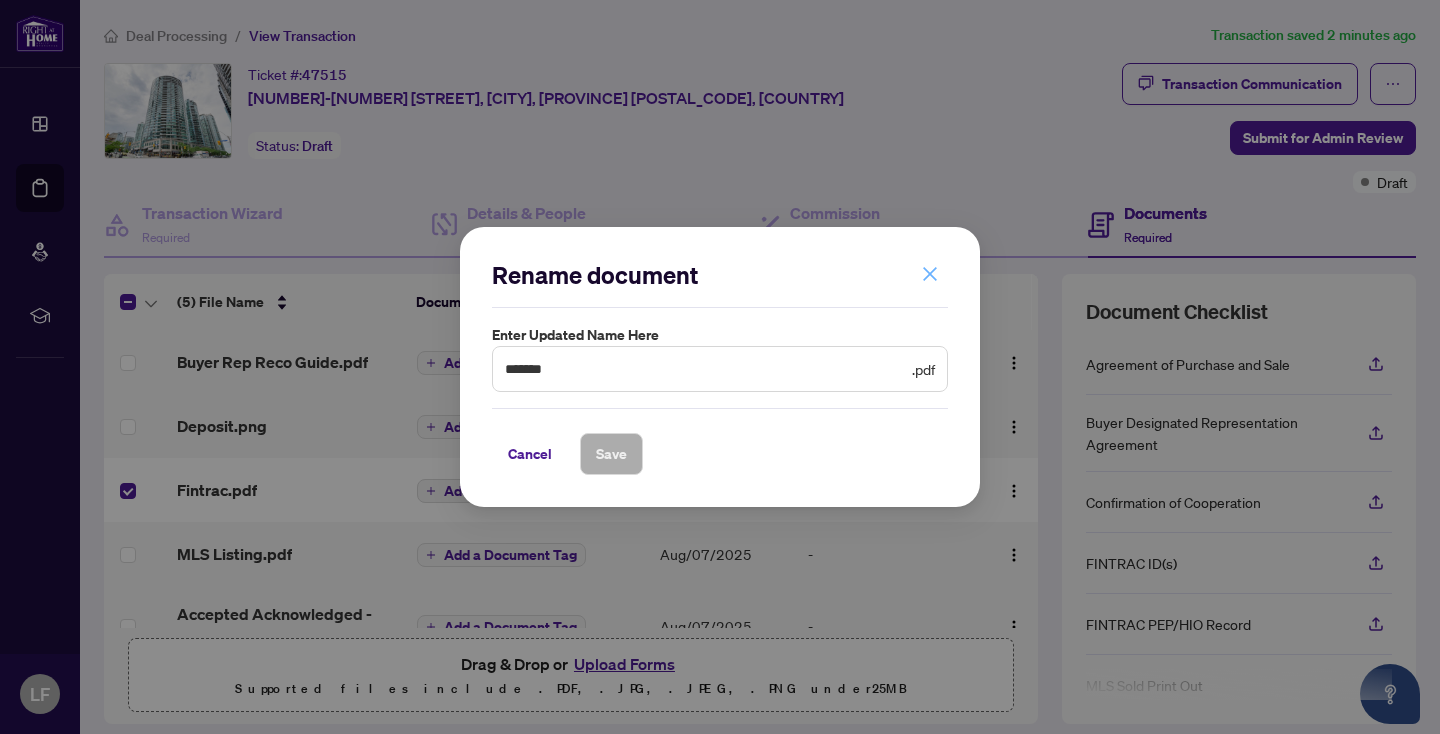 click 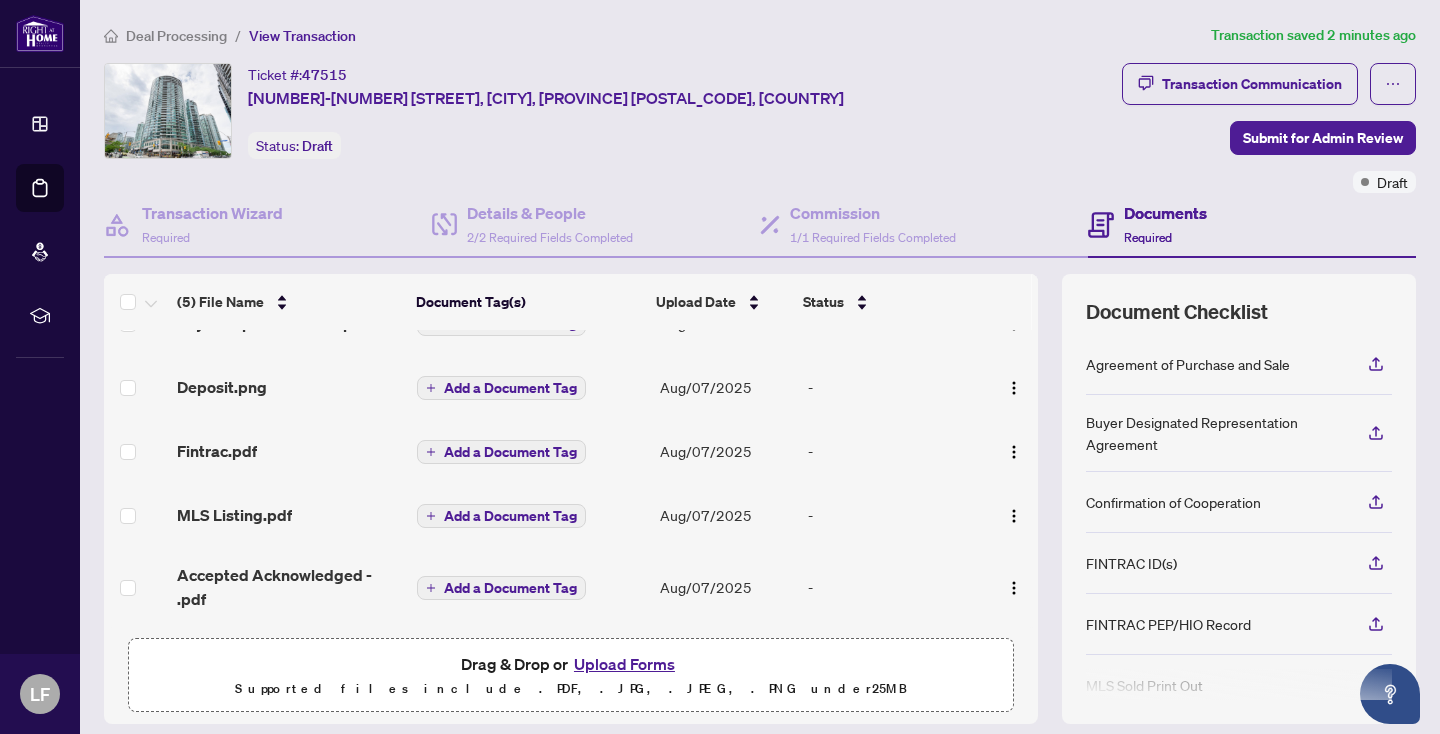 scroll, scrollTop: 0, scrollLeft: 0, axis: both 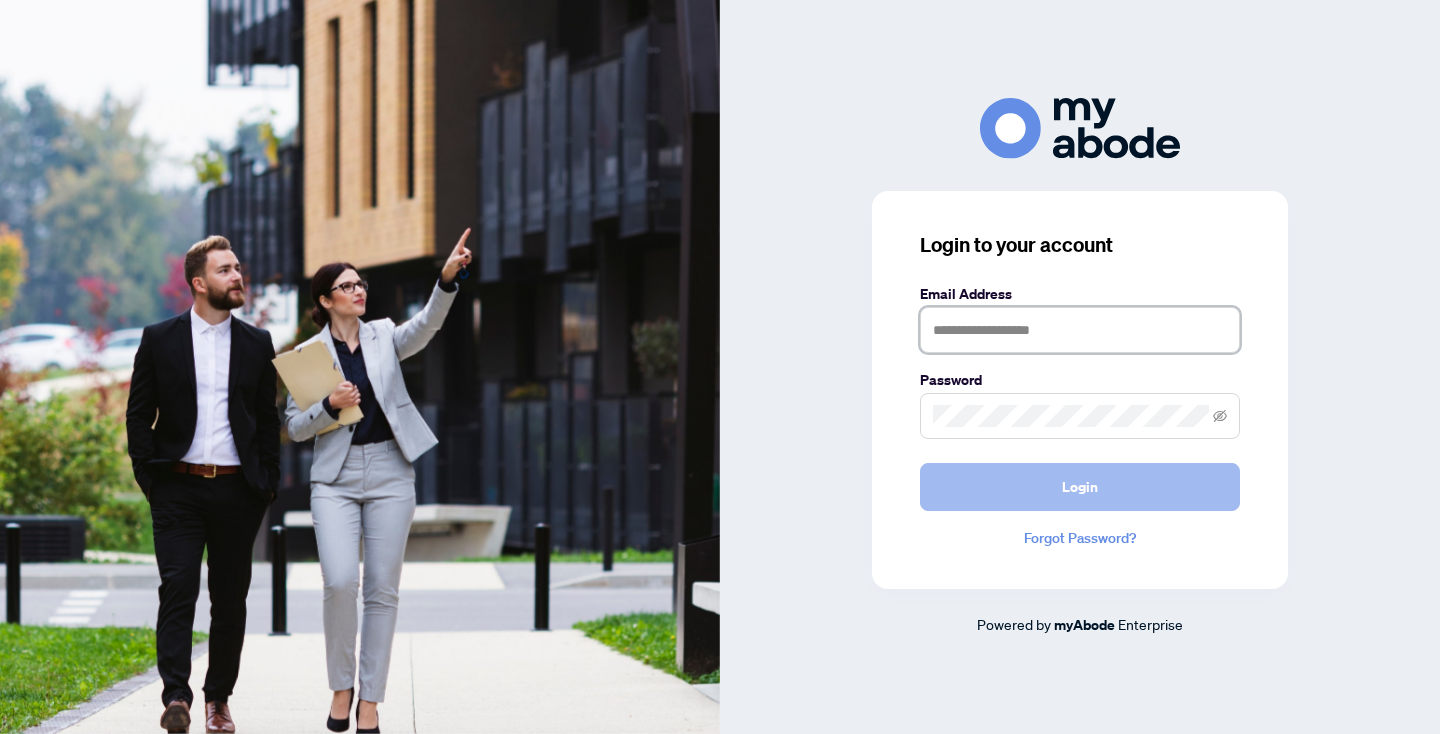 type on "**********" 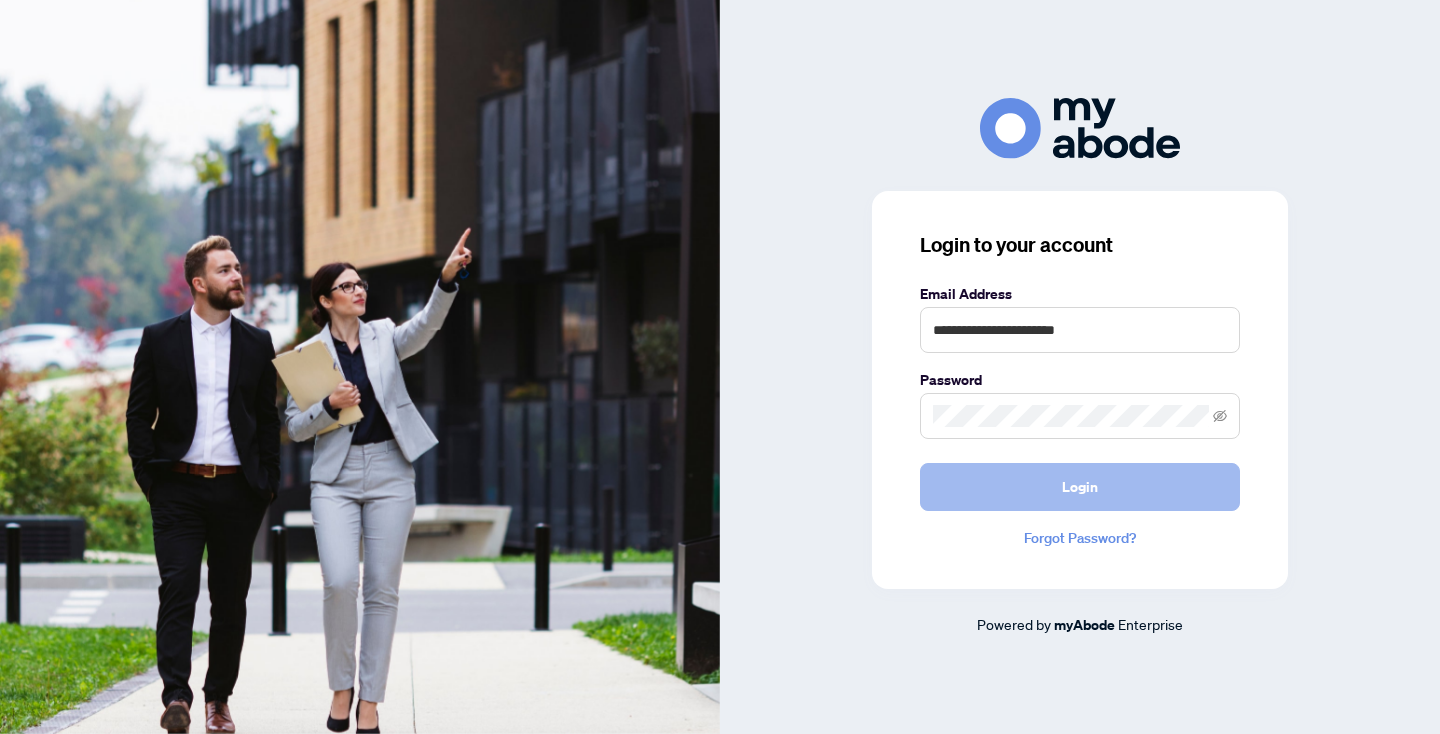 click on "Login" at bounding box center (1080, 487) 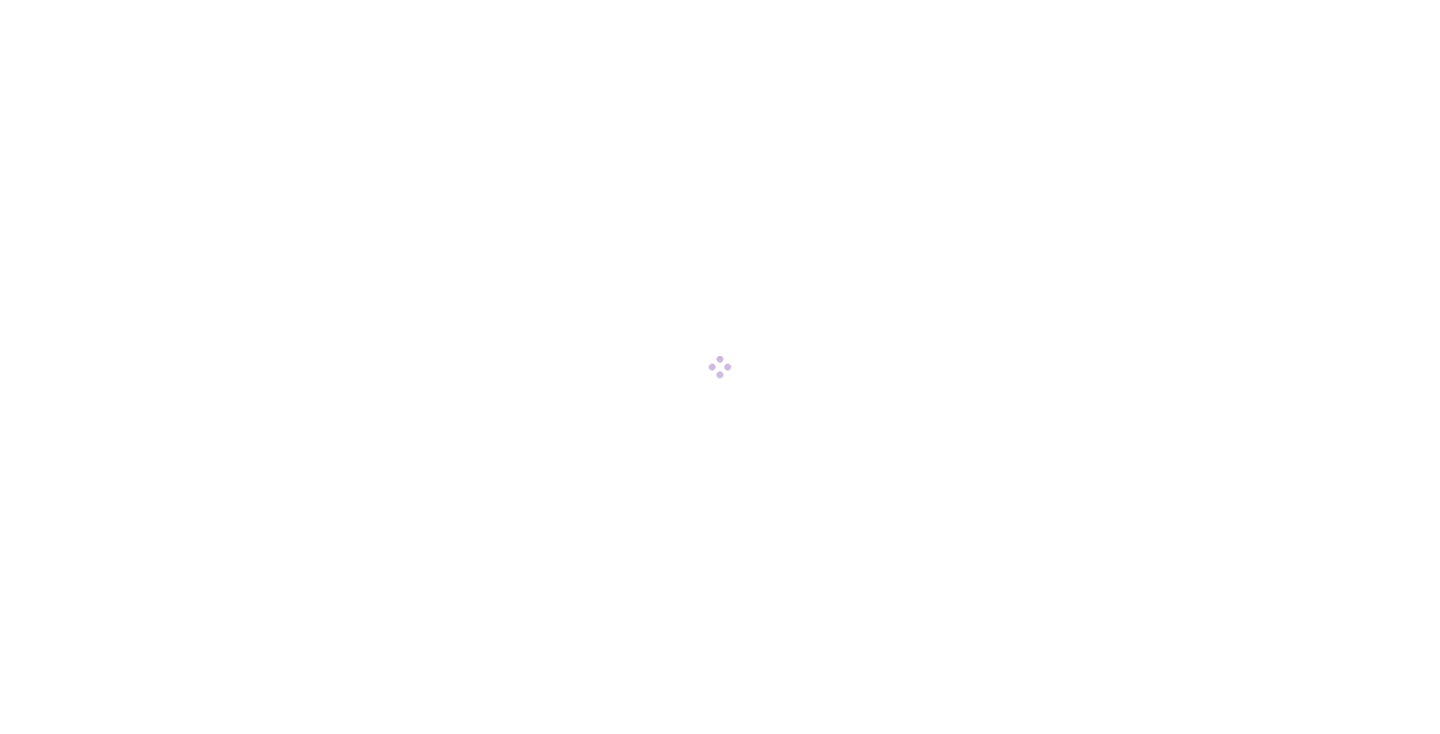scroll, scrollTop: 0, scrollLeft: 0, axis: both 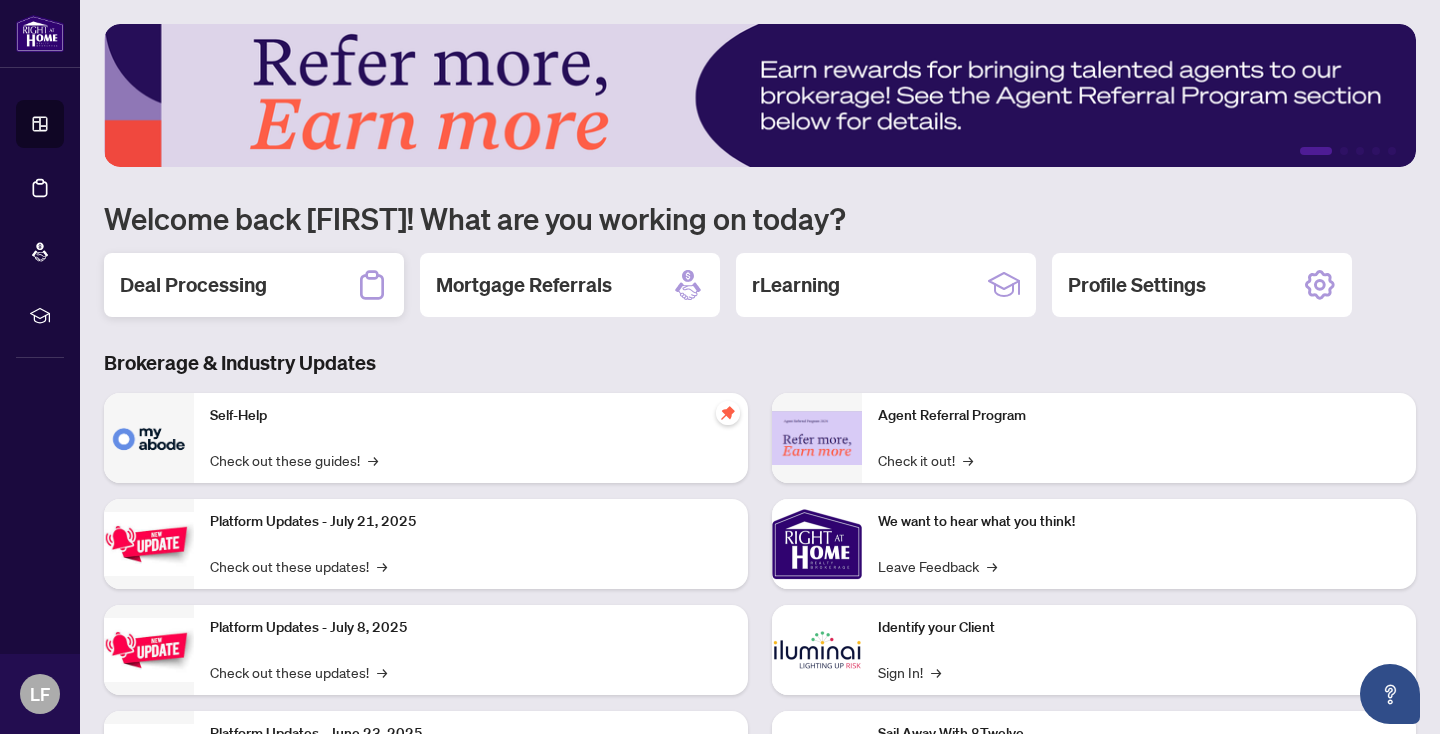 click on "Deal Processing" at bounding box center [193, 285] 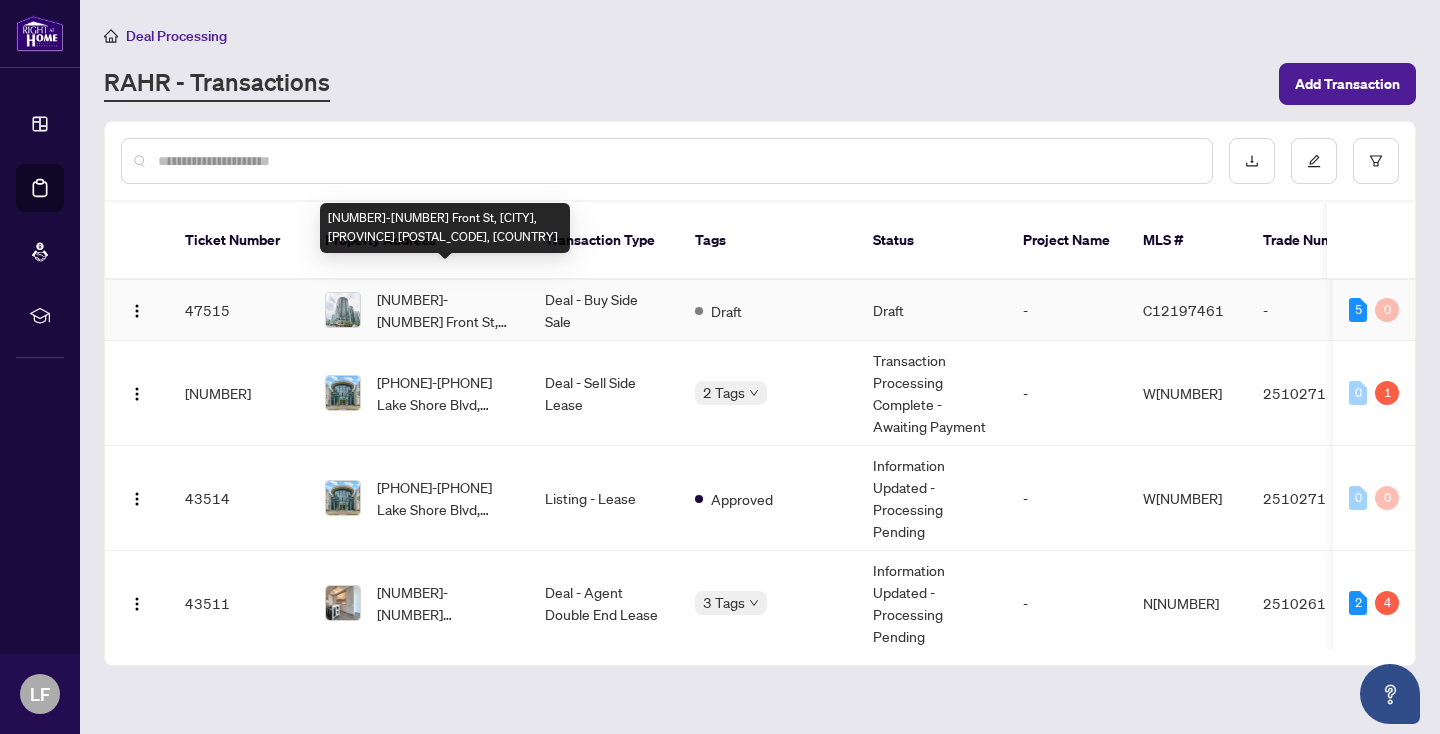click on "3602-361 Front St, Toronto, Ontario M5V 3R5, Canada" at bounding box center (445, 310) 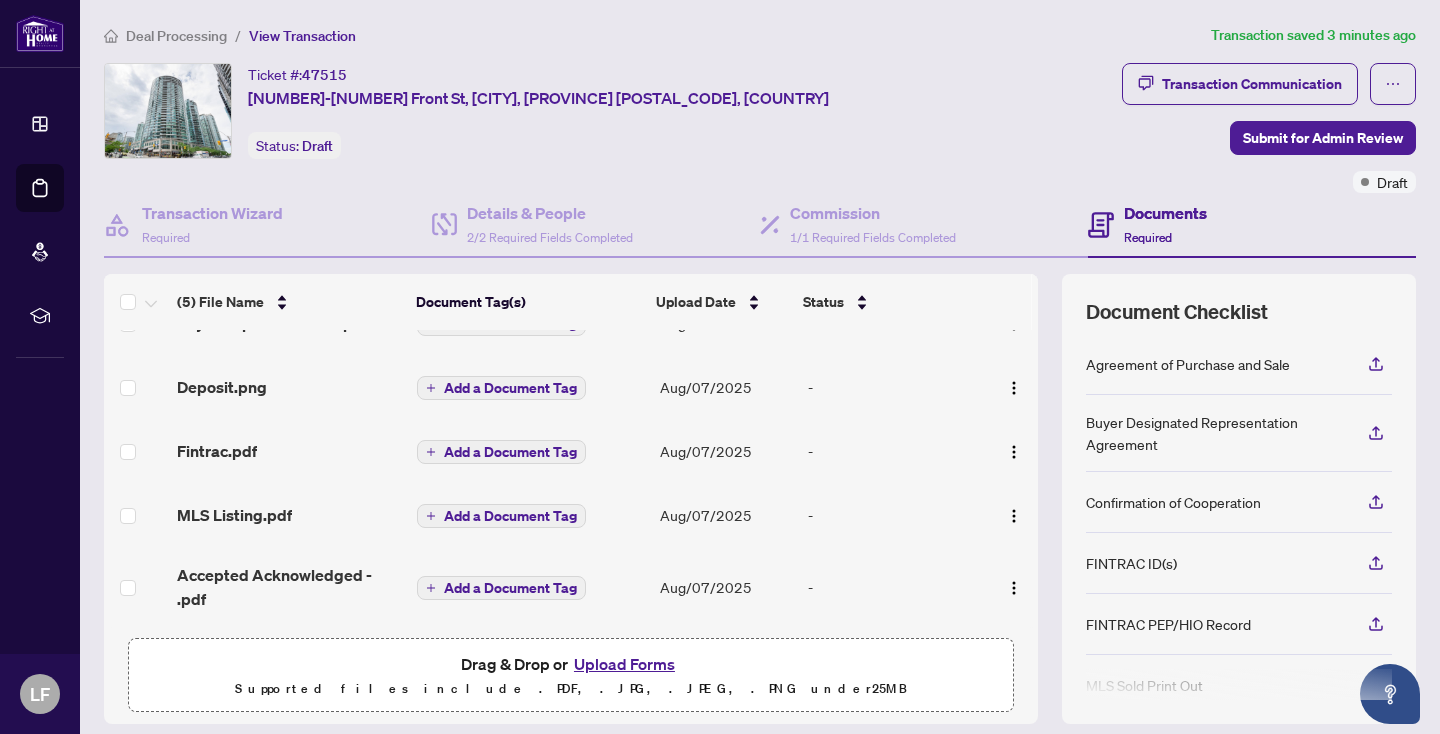 scroll, scrollTop: 0, scrollLeft: 0, axis: both 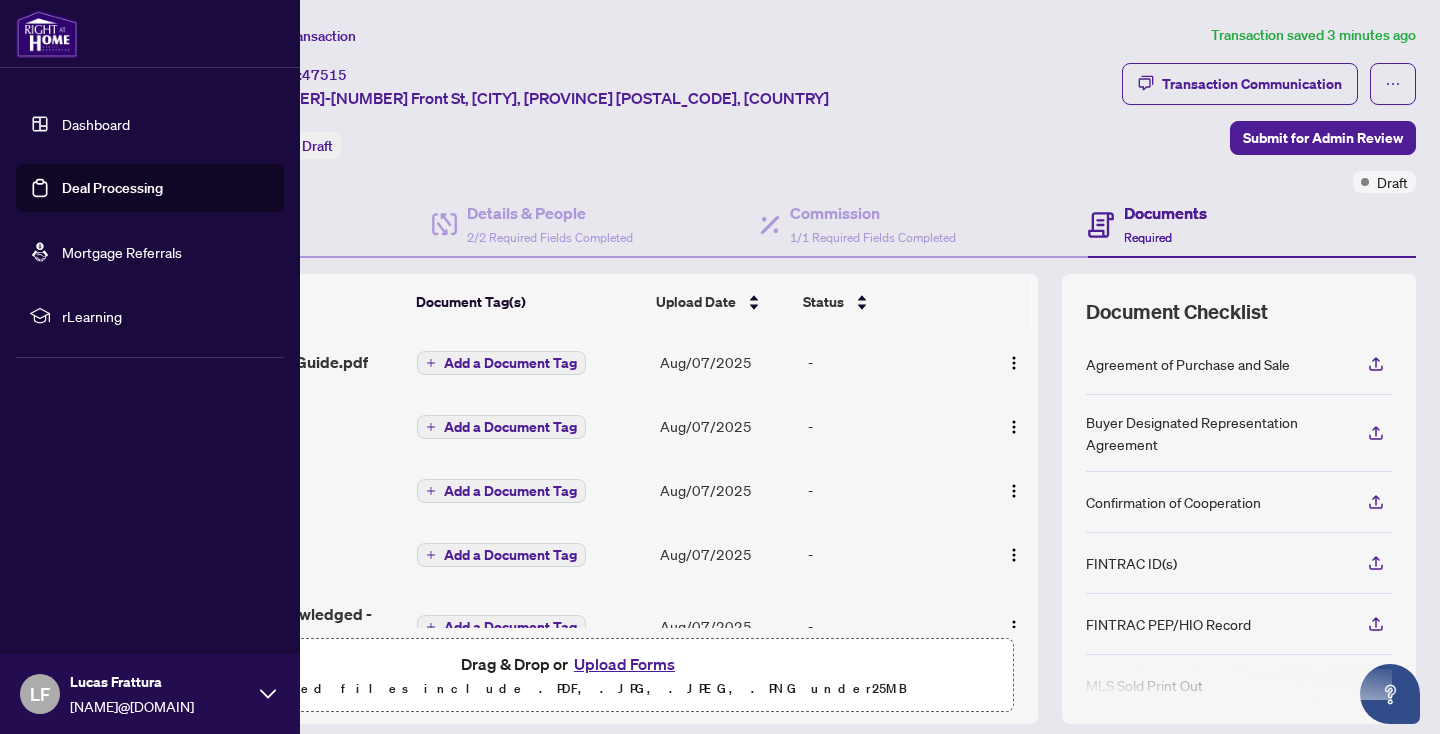 click on "Deal Processing" at bounding box center (112, 188) 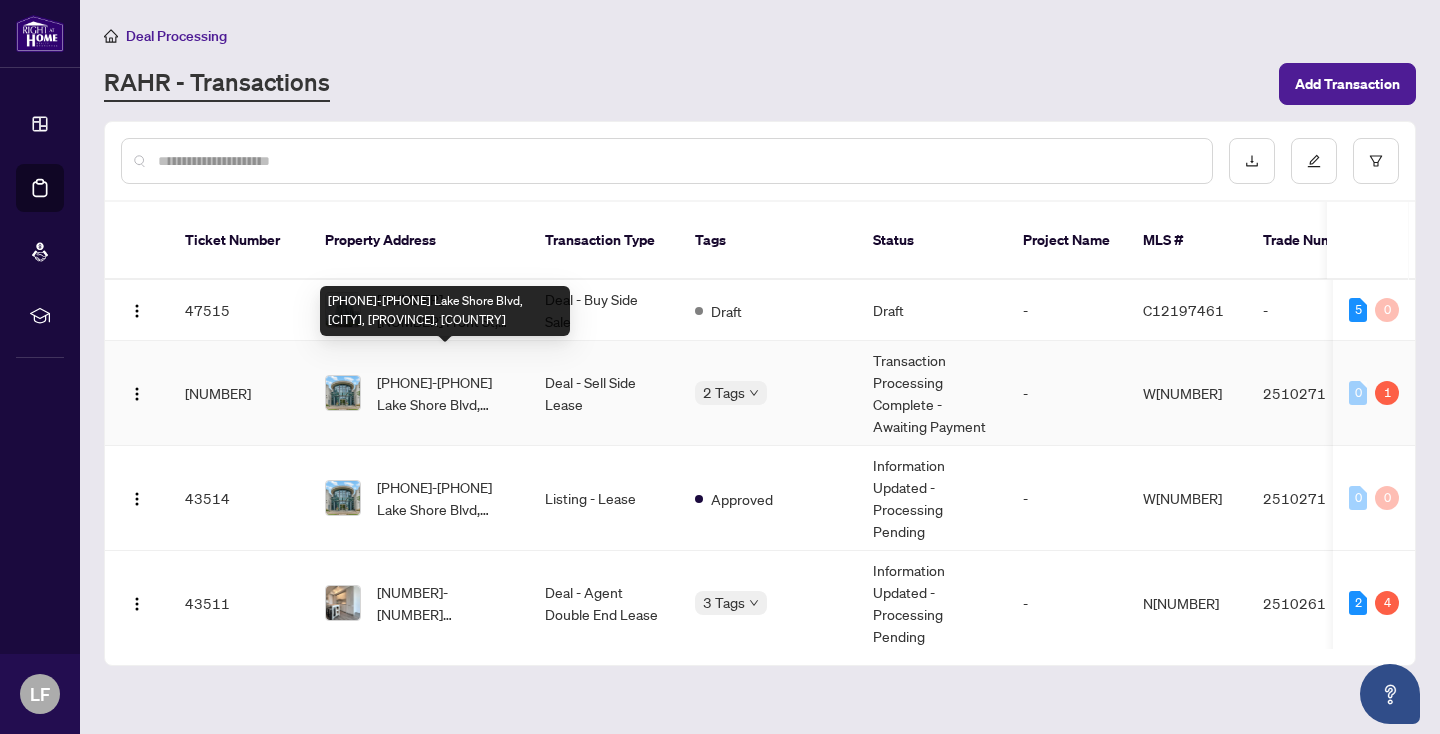 click on "207-2087 Lake Shore Blvd, Toronto, Ontario M8V 4G3, Canada" at bounding box center (445, 393) 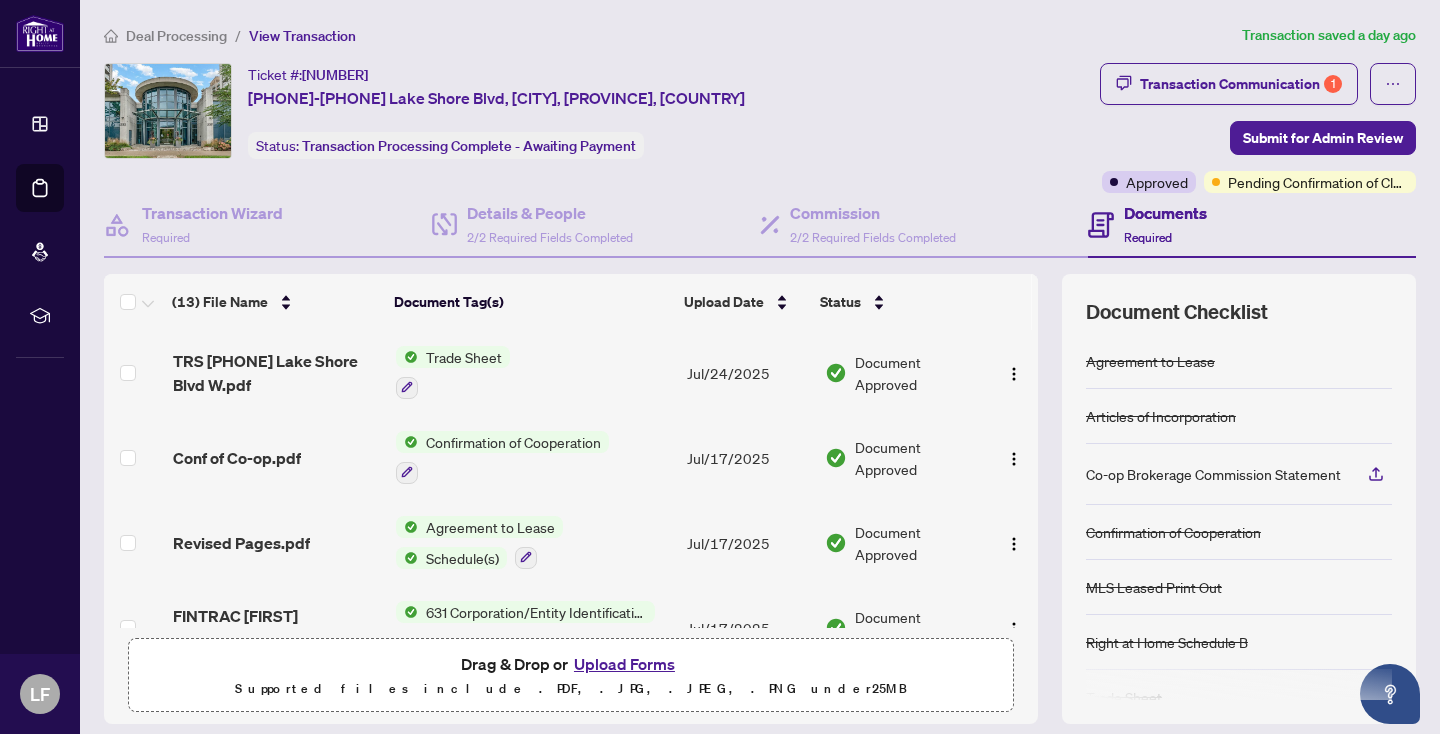 scroll, scrollTop: 74, scrollLeft: 0, axis: vertical 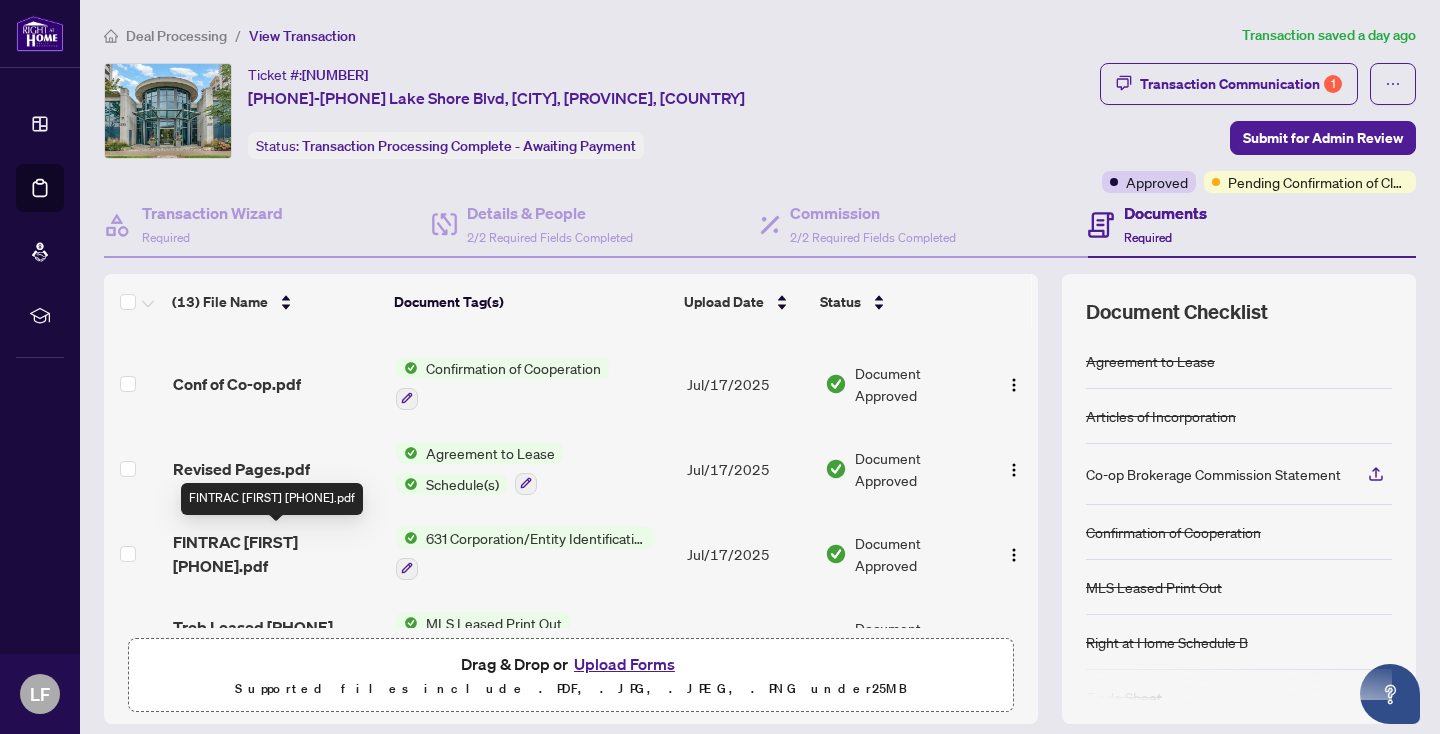 click on "FINTRAC GAGAN 207-2087.pdf" at bounding box center [276, 554] 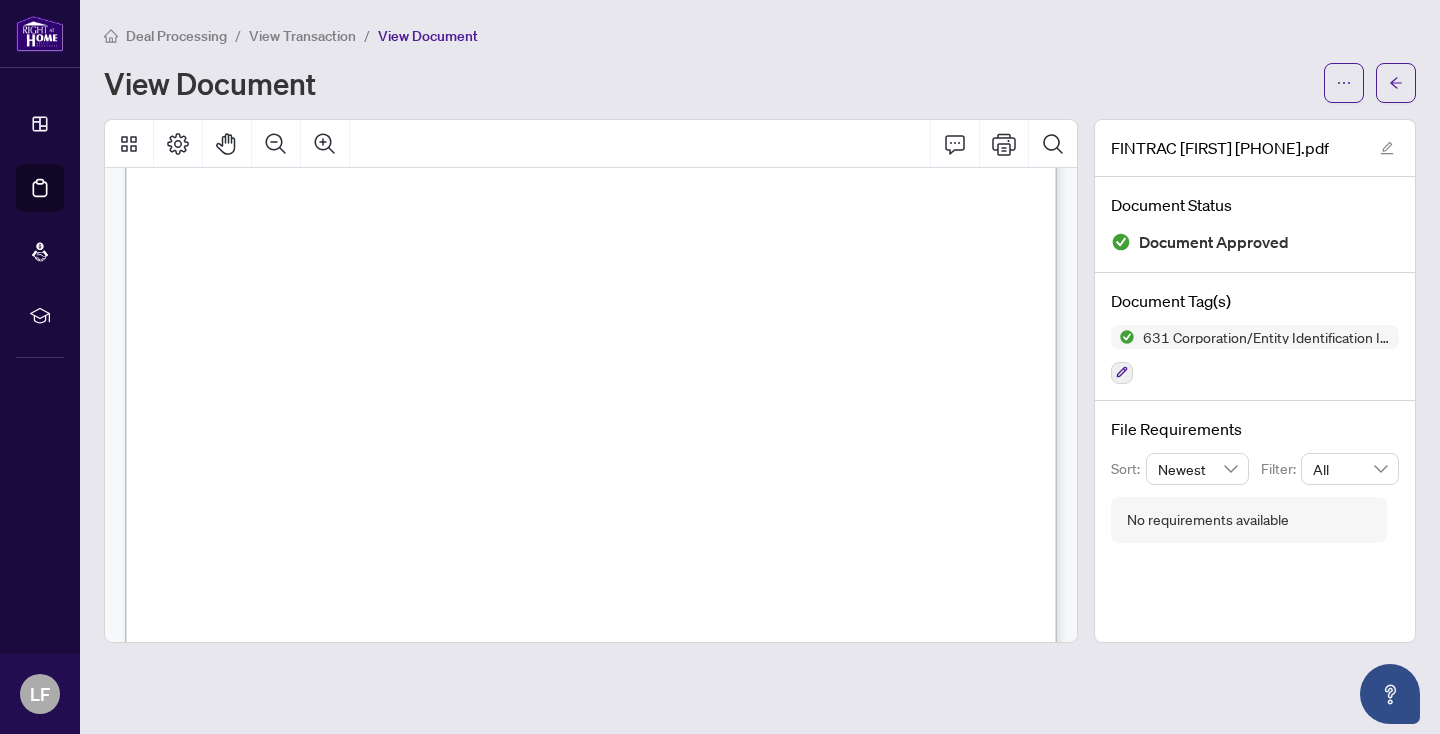 scroll, scrollTop: 0, scrollLeft: 0, axis: both 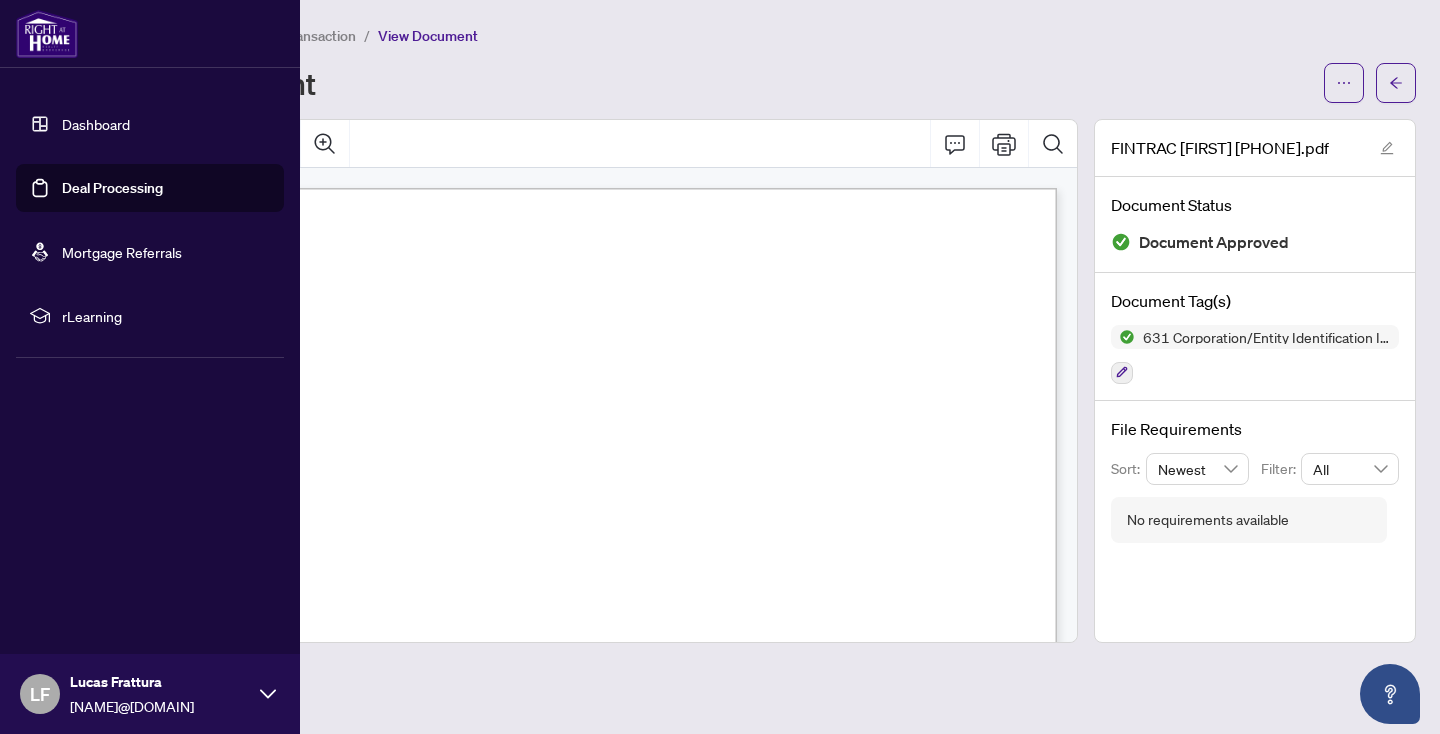 click on "Deal Processing" at bounding box center [112, 188] 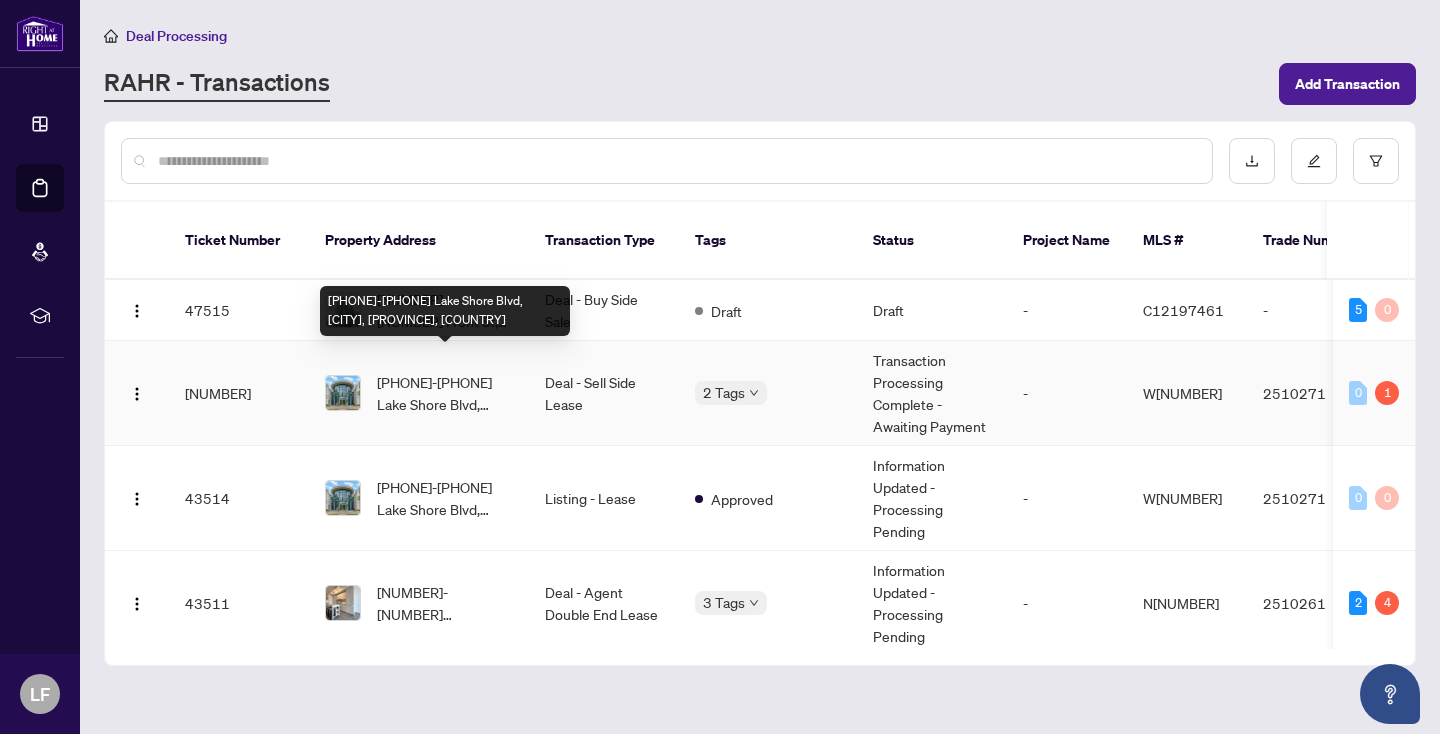click on "[NUMBER]-[NUMBER] [STREET], [CITY], [STATE] [POSTAL_CODE], [COUNTRY]" at bounding box center (445, 393) 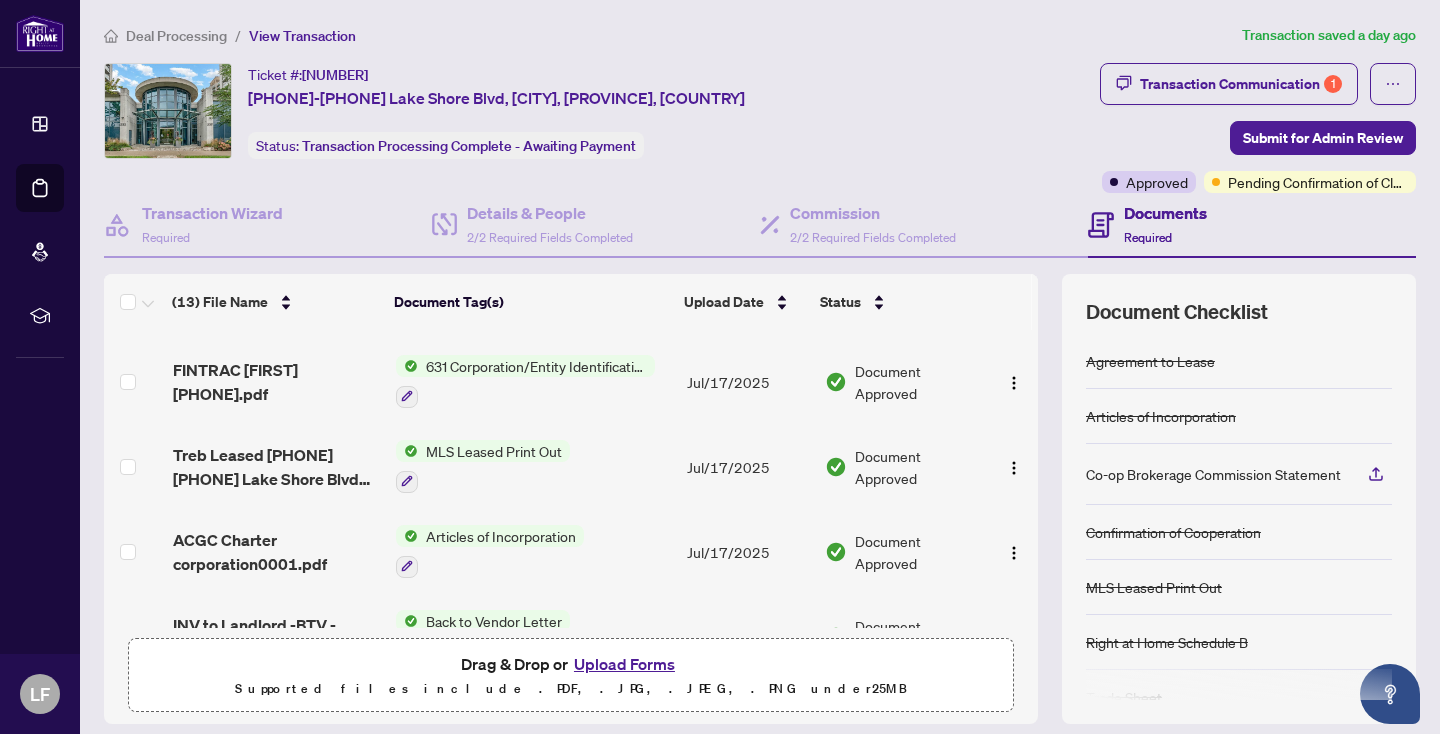 scroll, scrollTop: 0, scrollLeft: 0, axis: both 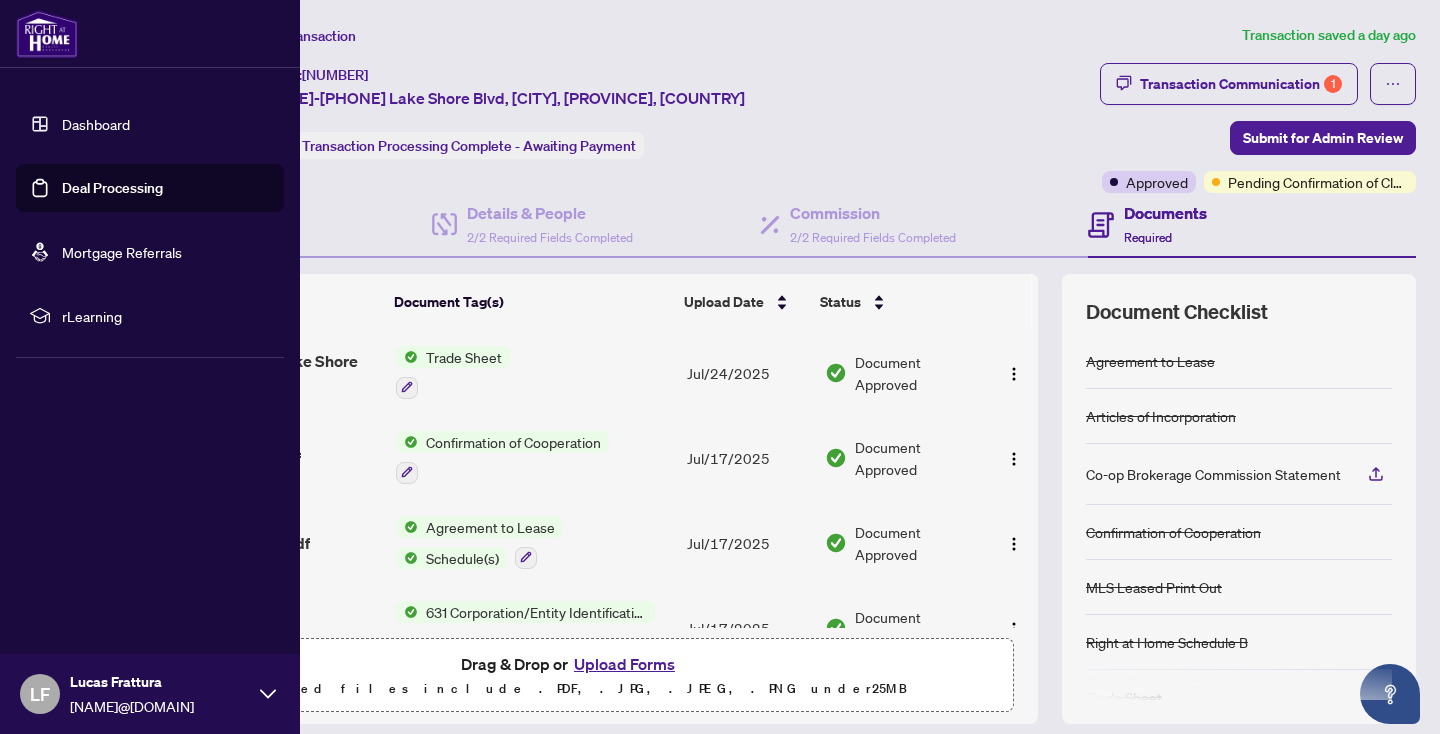 click on "Deal Processing" at bounding box center [112, 188] 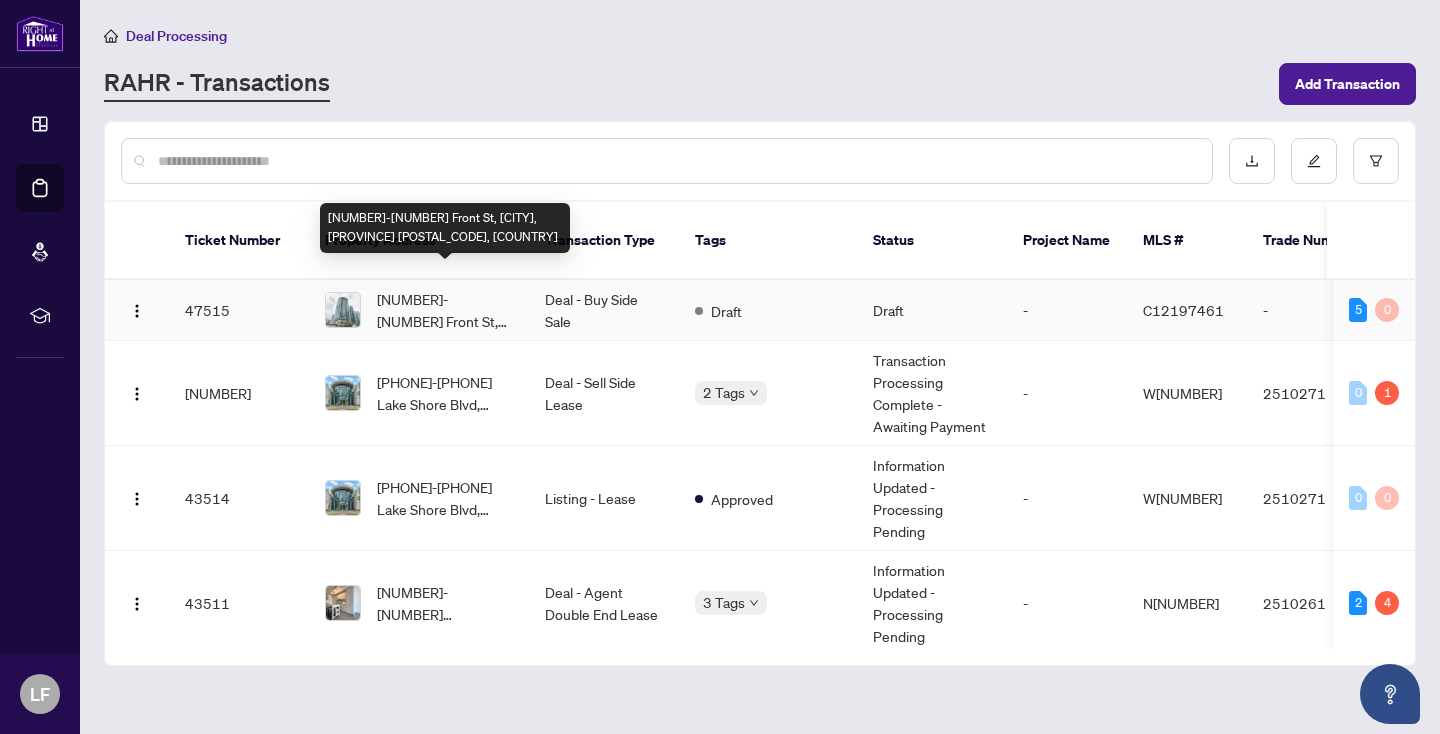 click on "[NUMBER]-[NUMBER] [STREET], [CITY], [STATE] [POSTAL_CODE], [COUNTRY]" at bounding box center (445, 310) 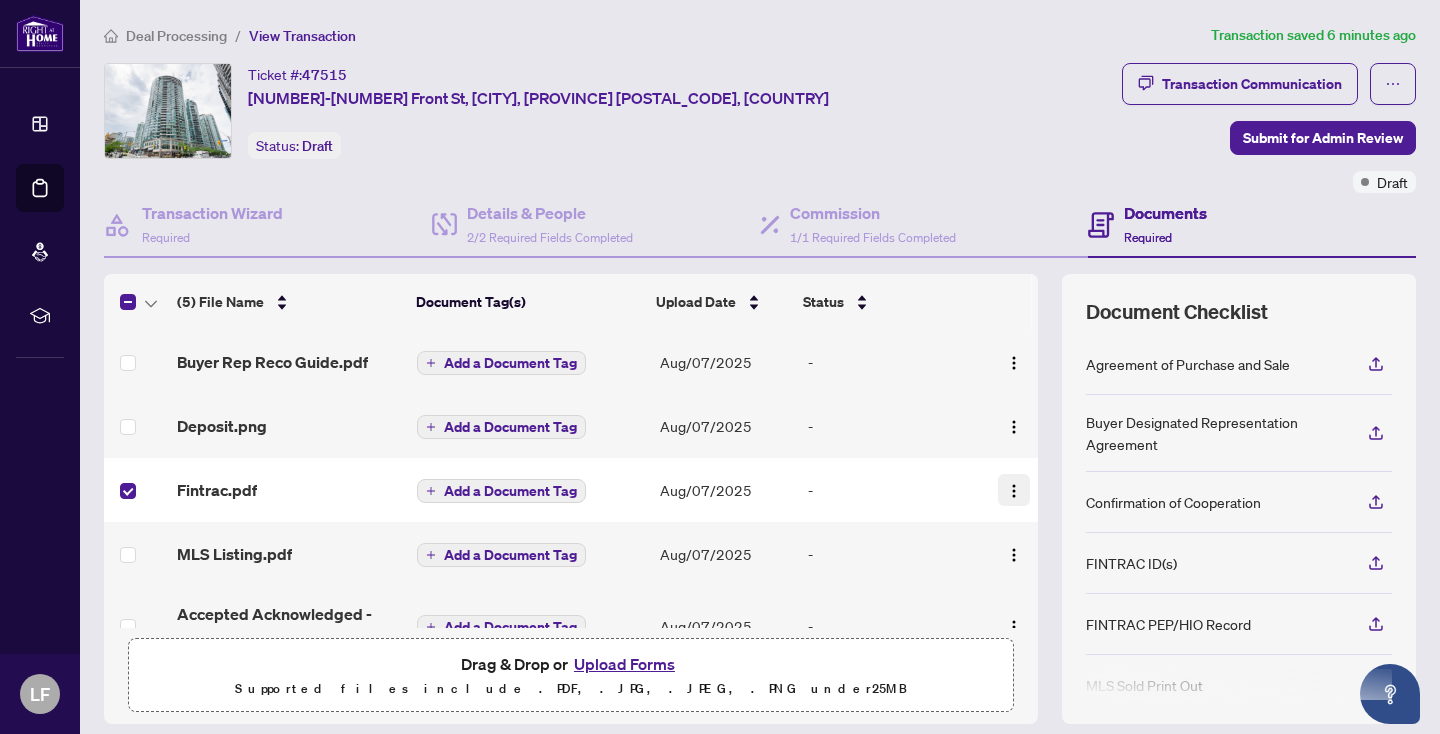click at bounding box center [1014, 491] 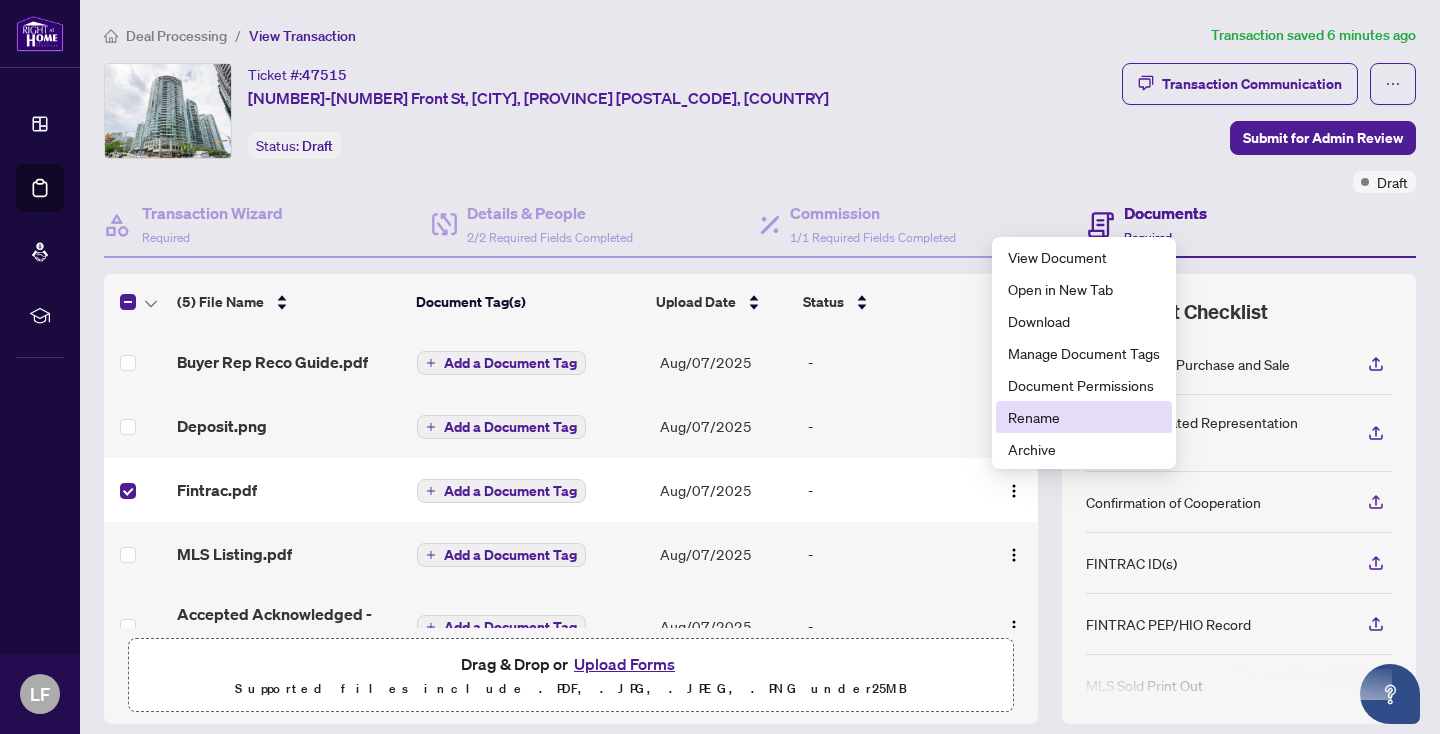 click on "Rename" at bounding box center (1084, 417) 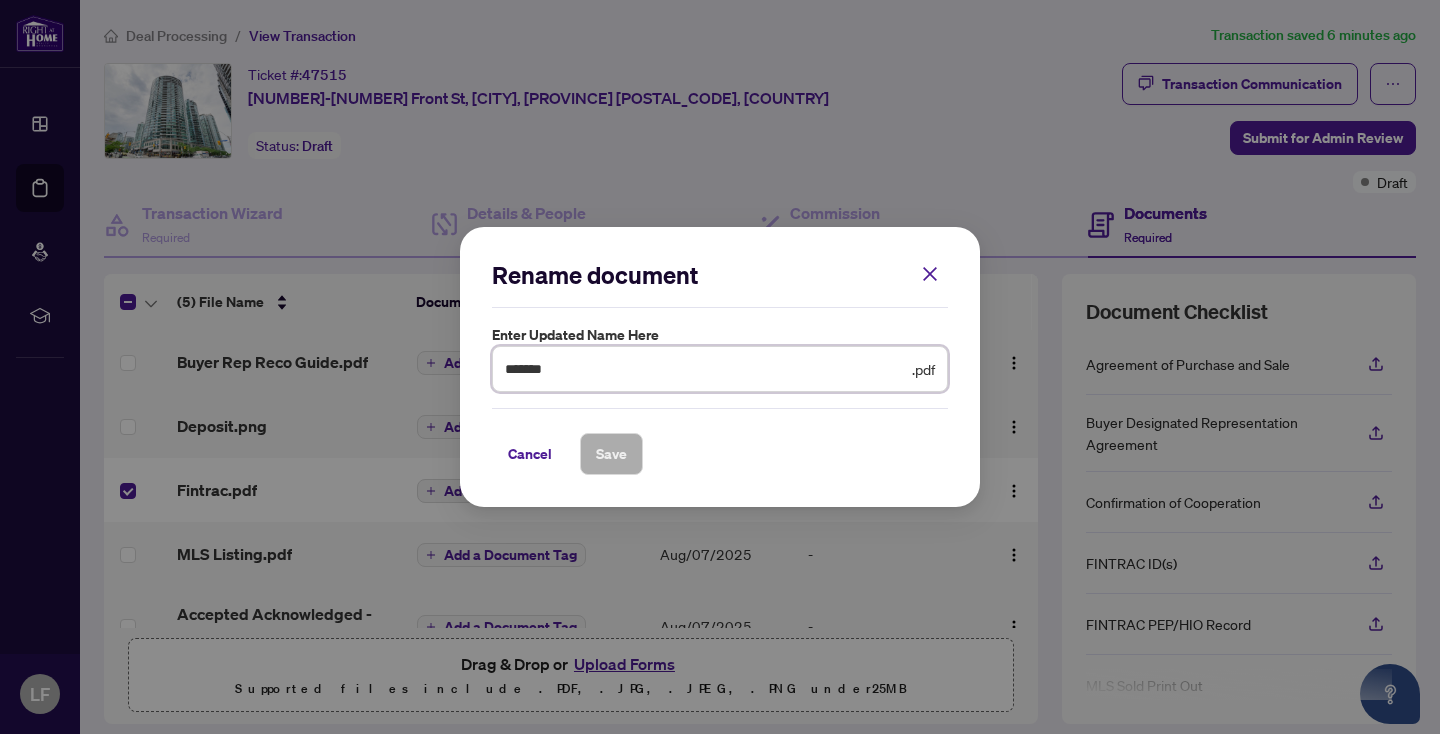 click on "*******" at bounding box center (706, 369) 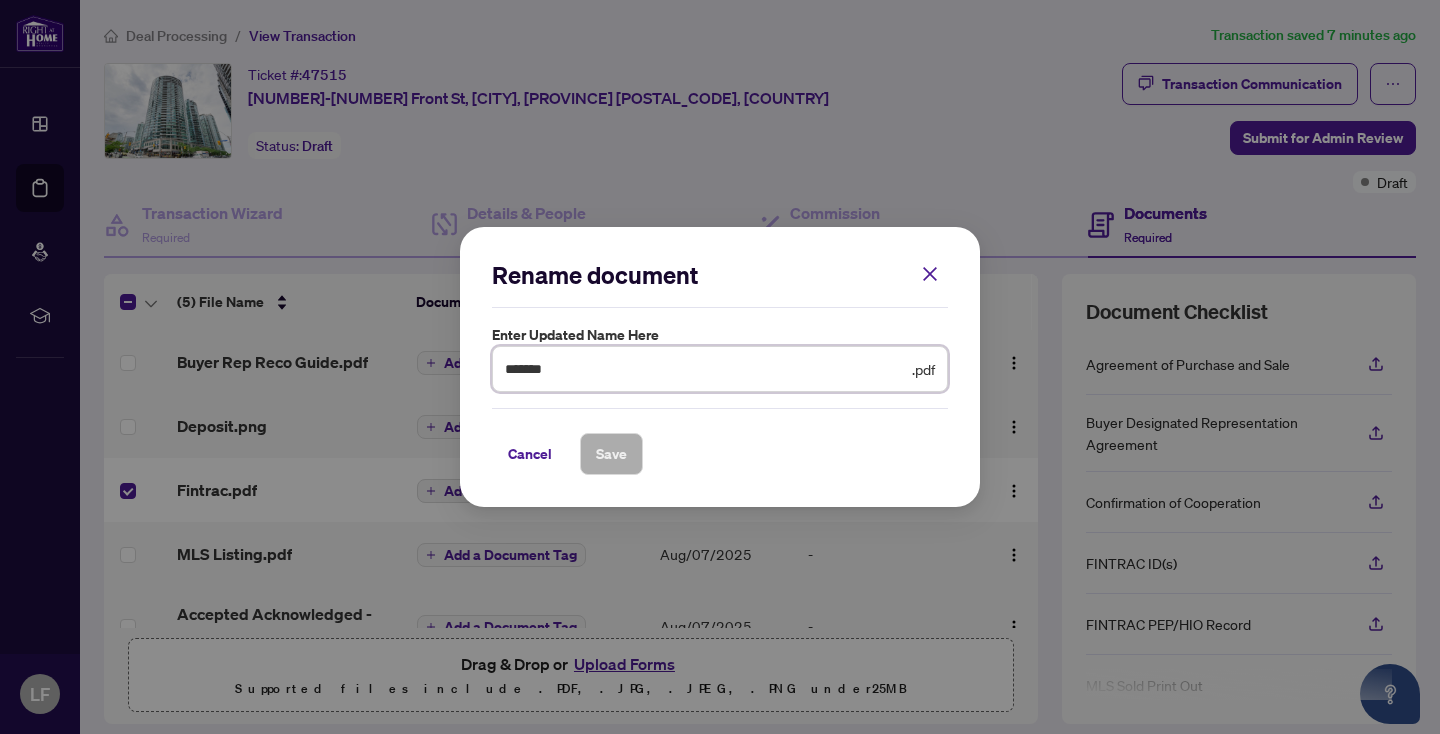 click on "*******" at bounding box center (706, 369) 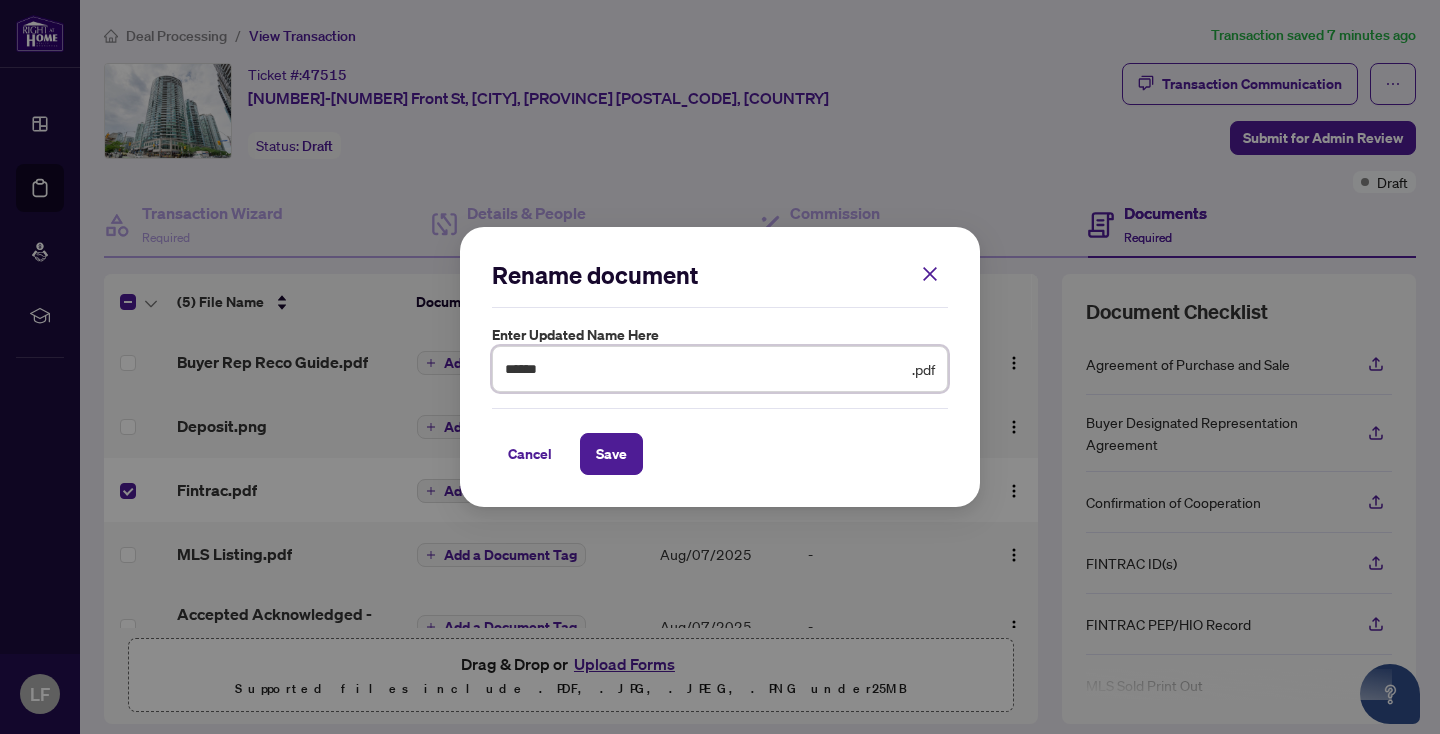 type on "*******" 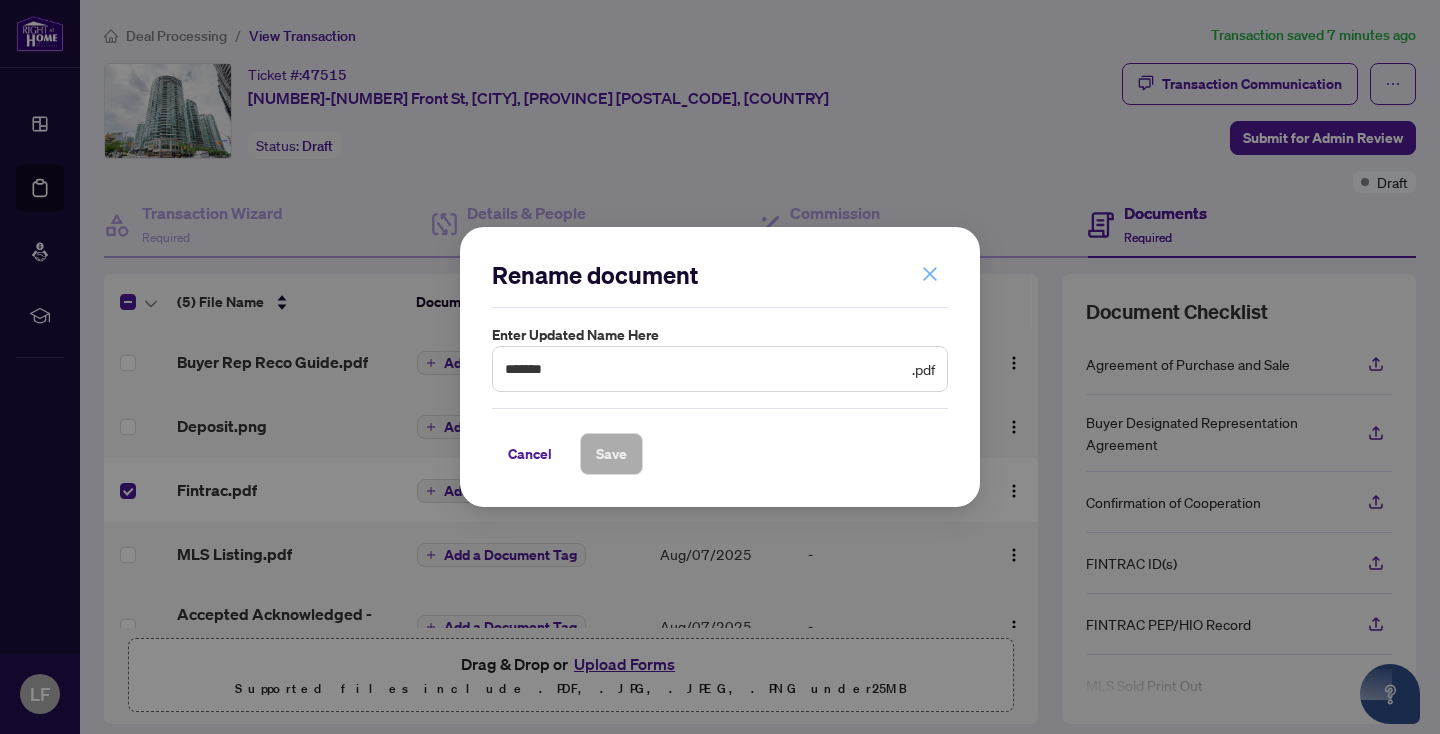 click 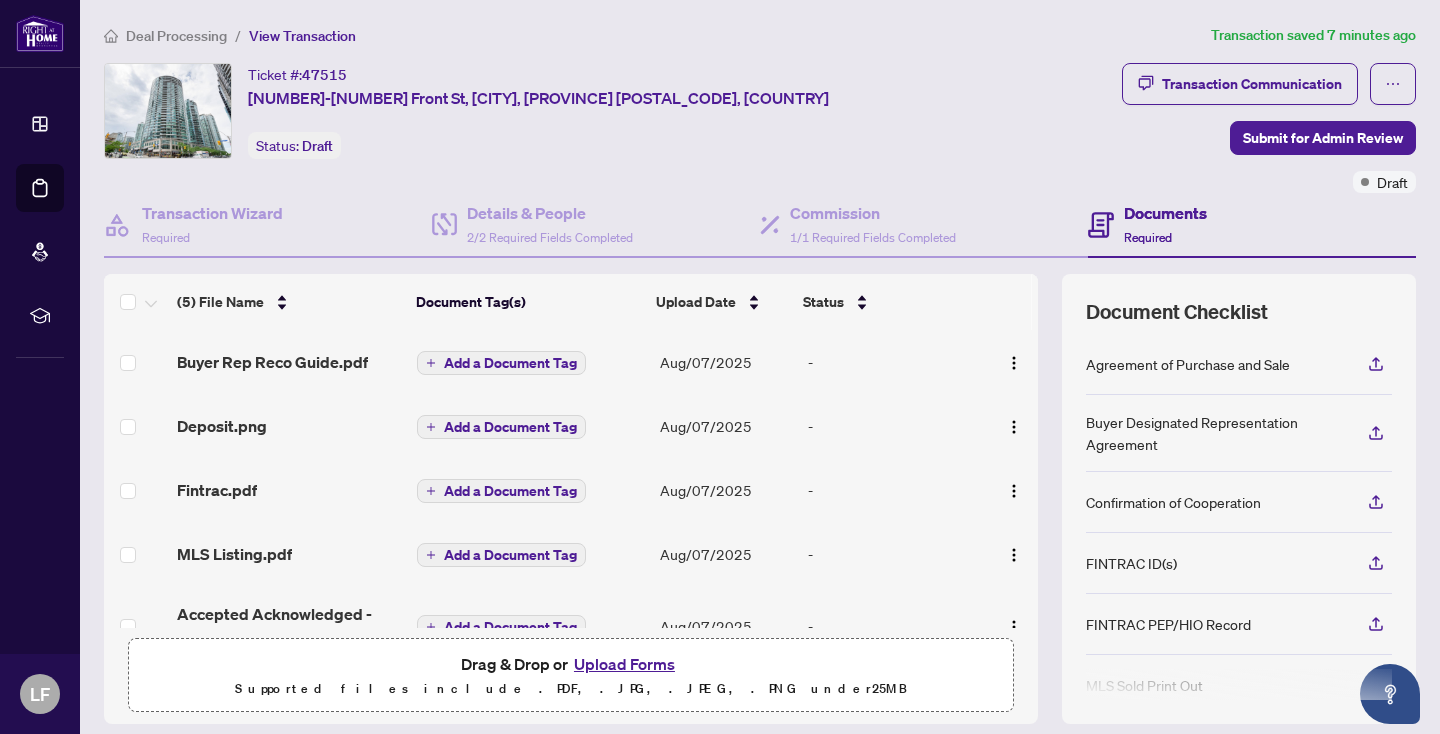 scroll, scrollTop: 45, scrollLeft: 0, axis: vertical 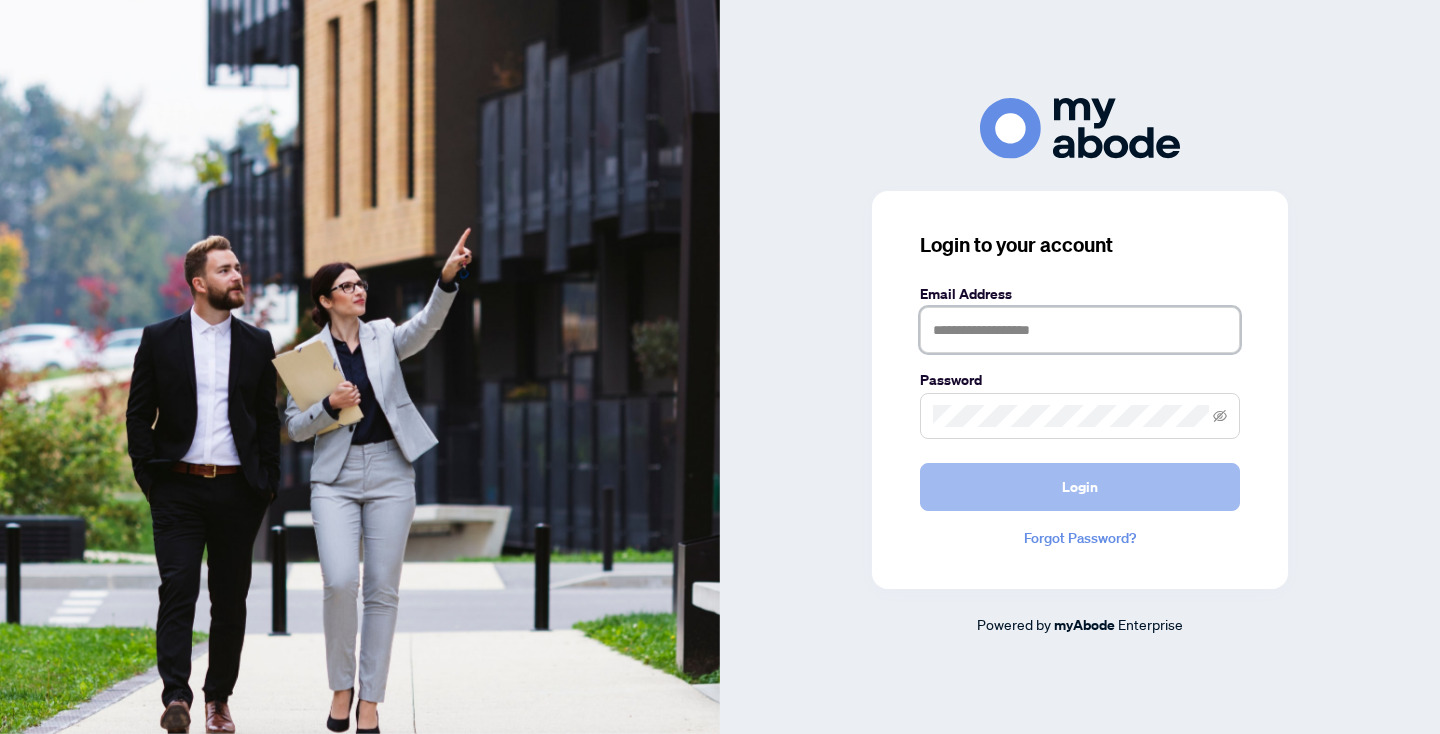 type on "**********" 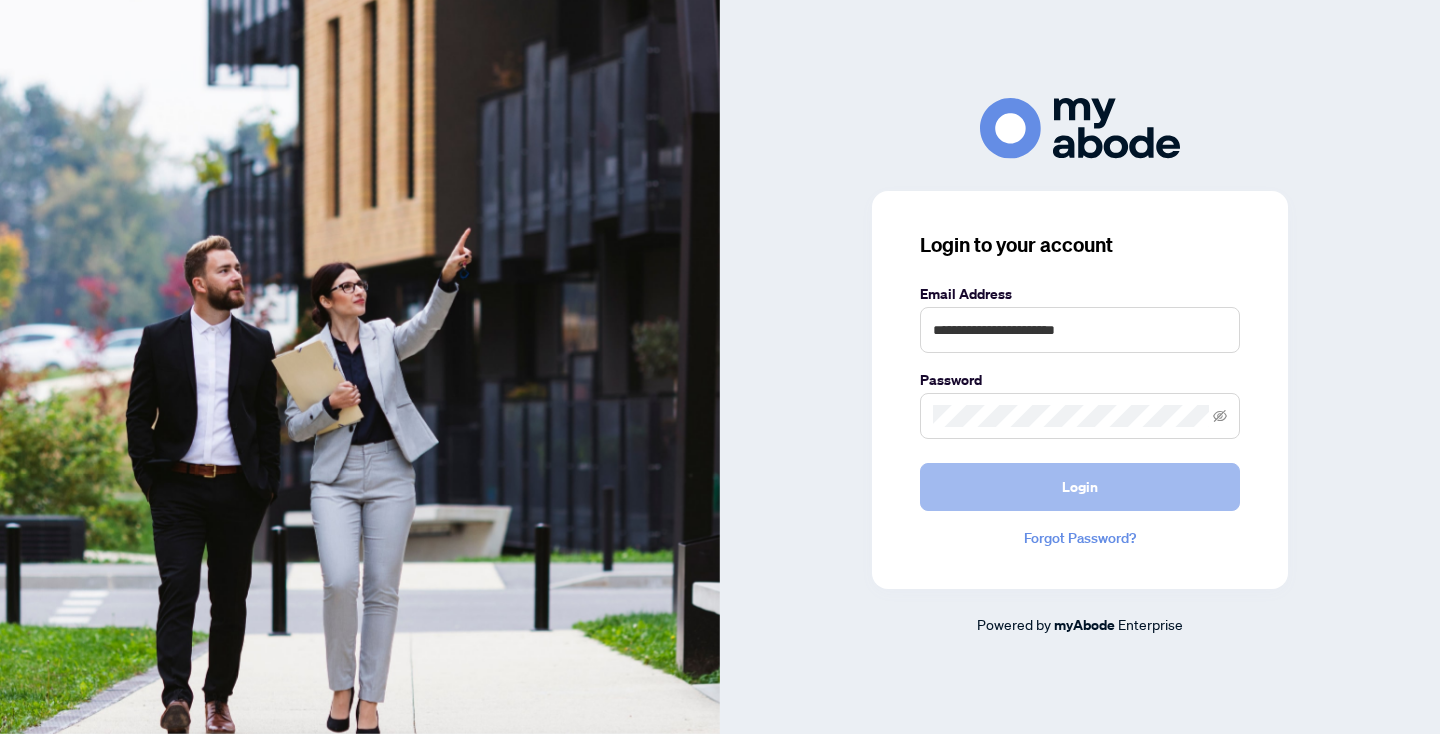 click on "Login" at bounding box center (1080, 487) 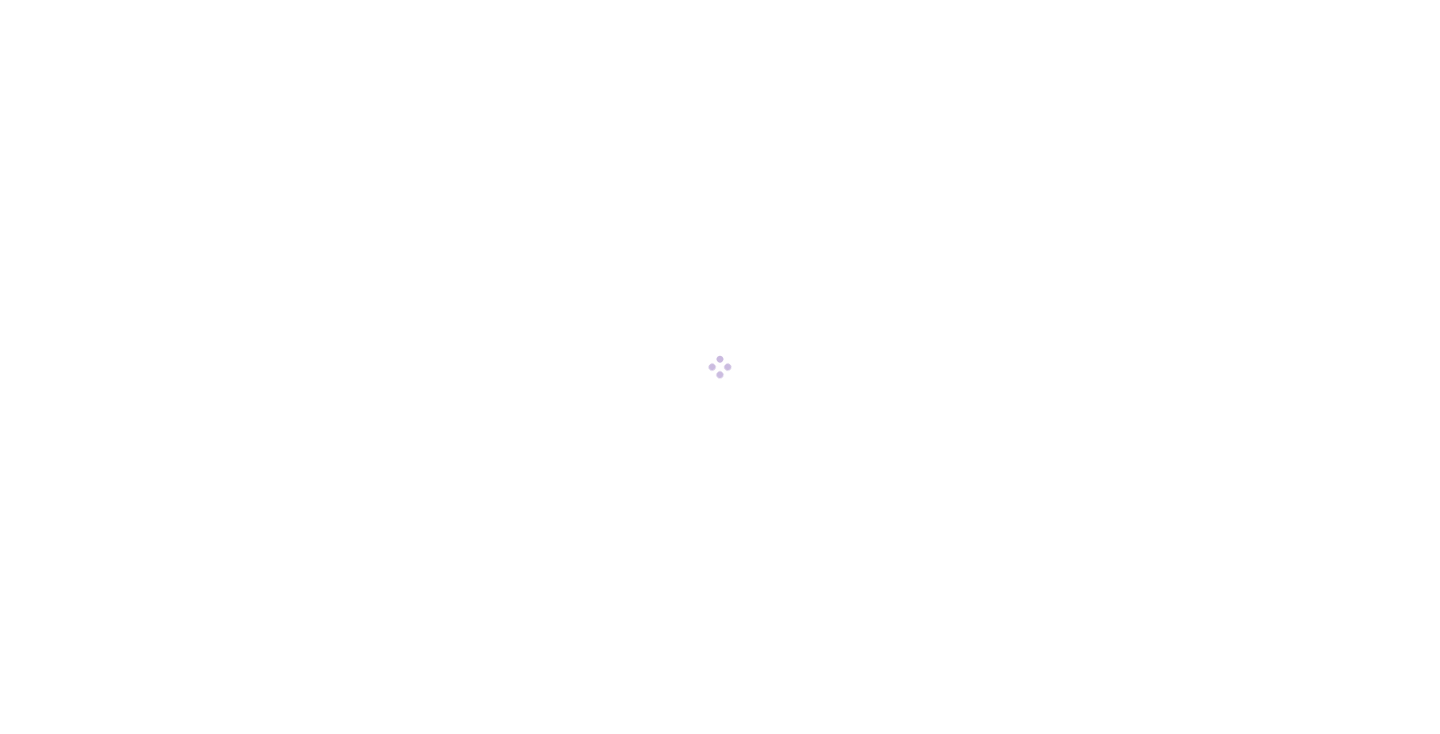 scroll, scrollTop: 0, scrollLeft: 0, axis: both 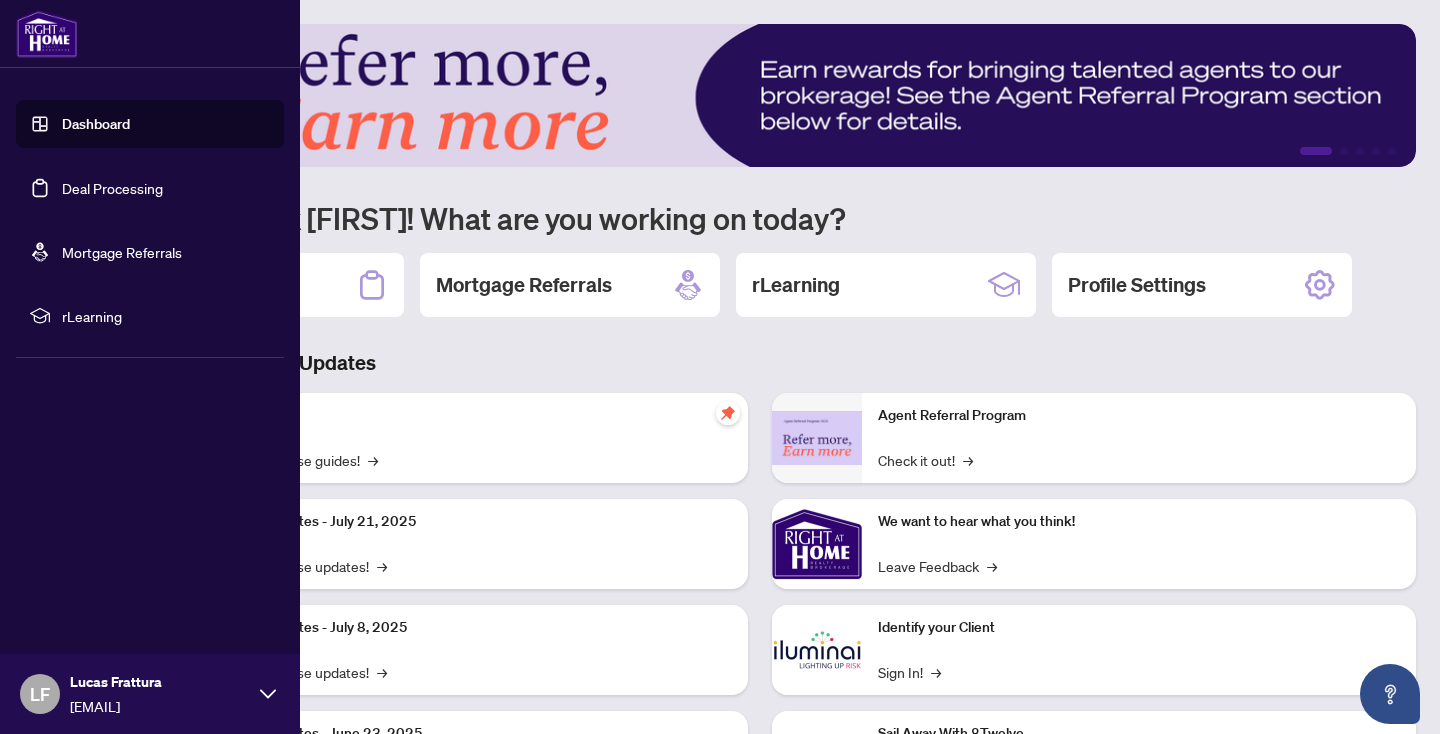 click on "Deal Processing" at bounding box center (112, 188) 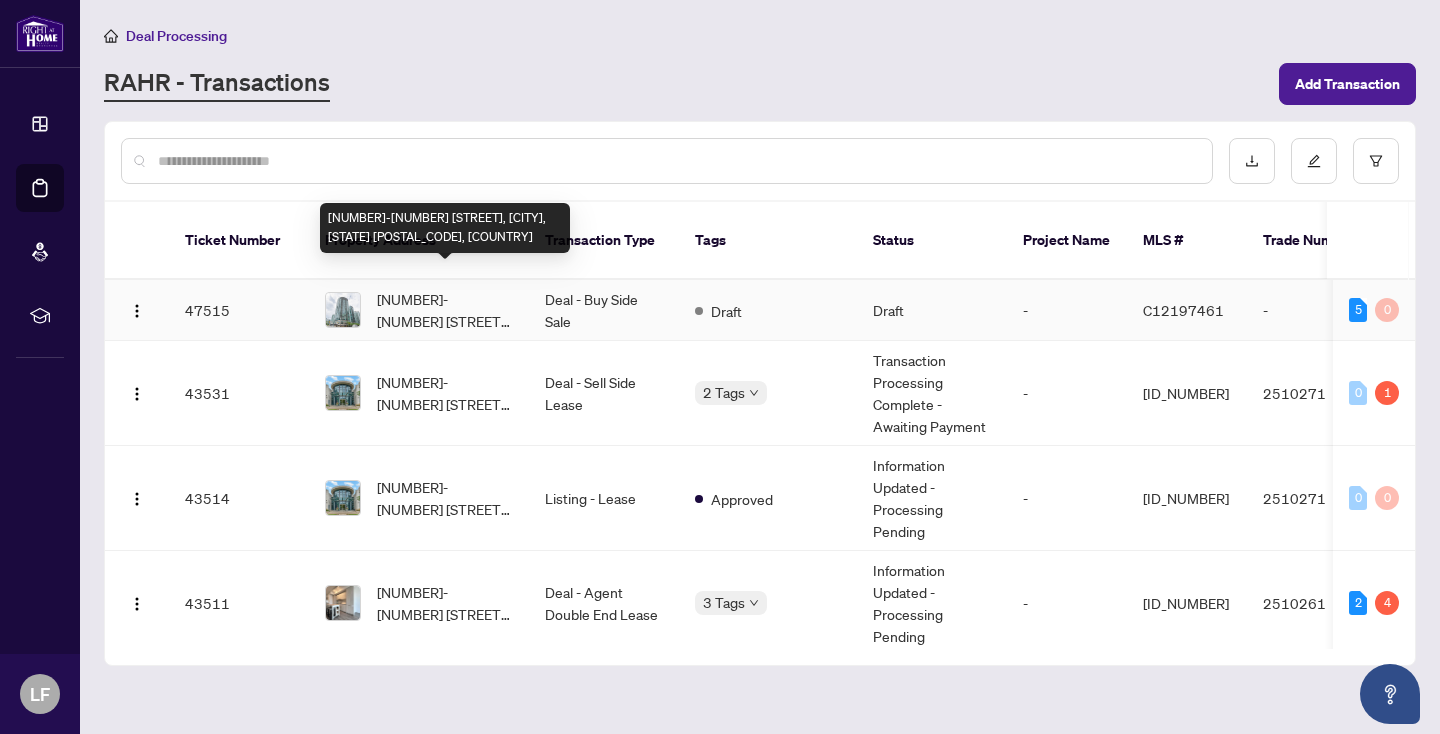 click on "[NUMBER]-[NUMBER] Front St, [CITY], [PROVINCE] [POSTAL_CODE], [COUNTRY]" at bounding box center [445, 310] 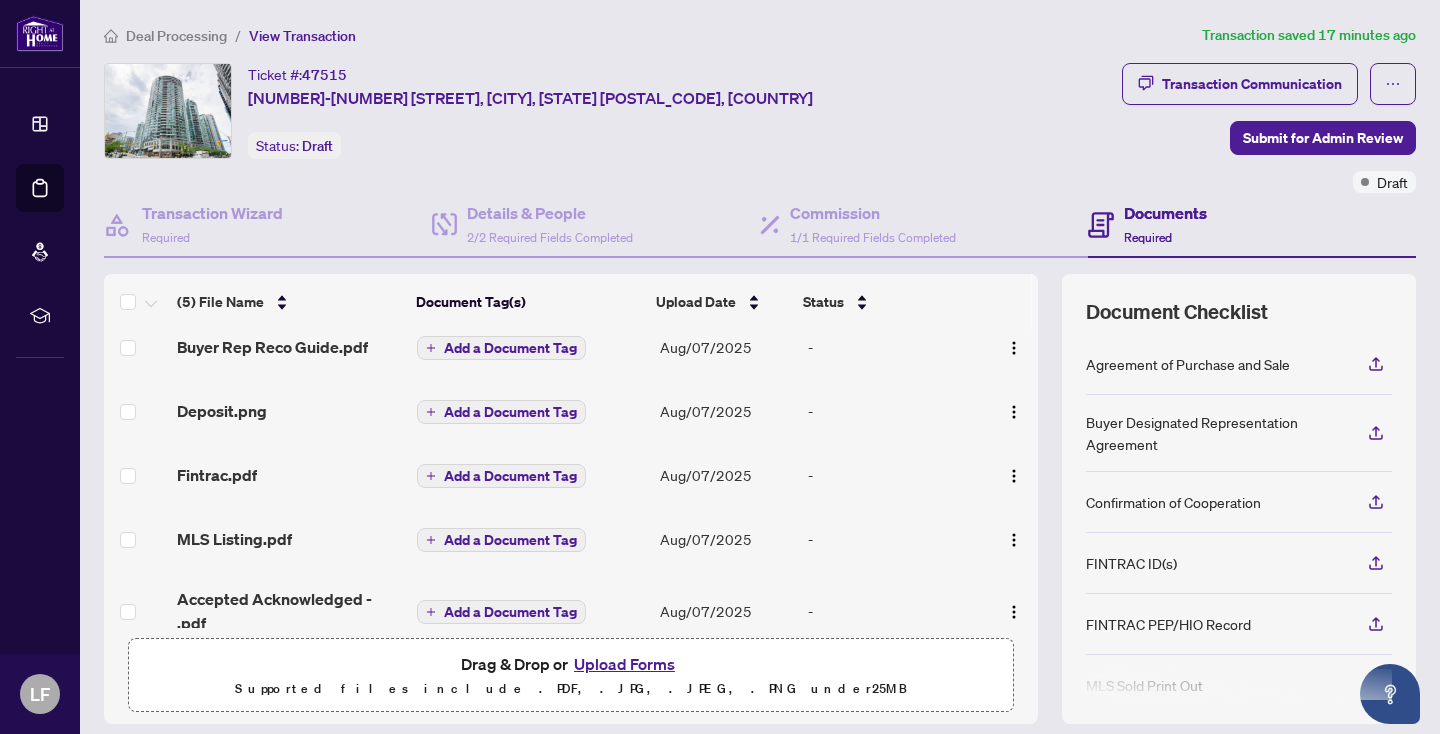 scroll, scrollTop: 45, scrollLeft: 0, axis: vertical 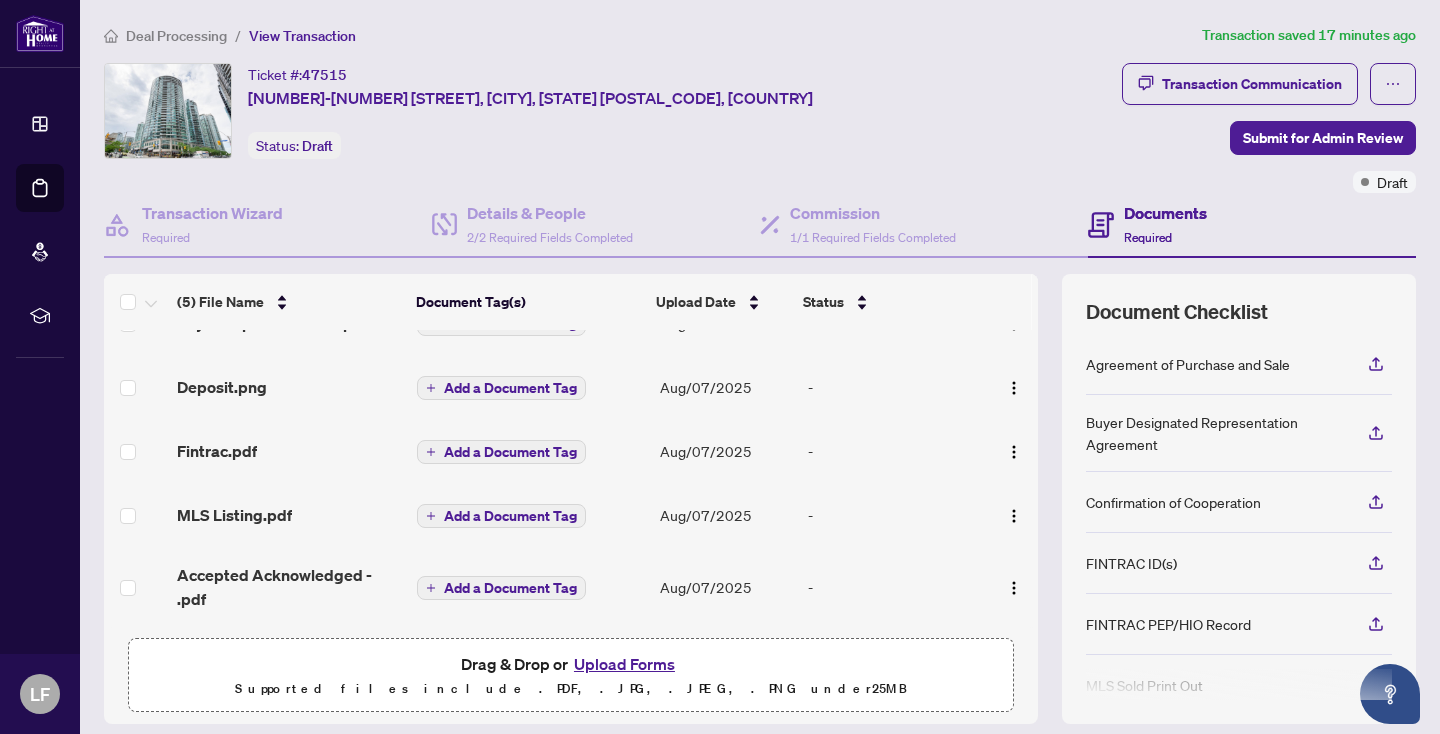 click on "Upload Forms" at bounding box center [624, 664] 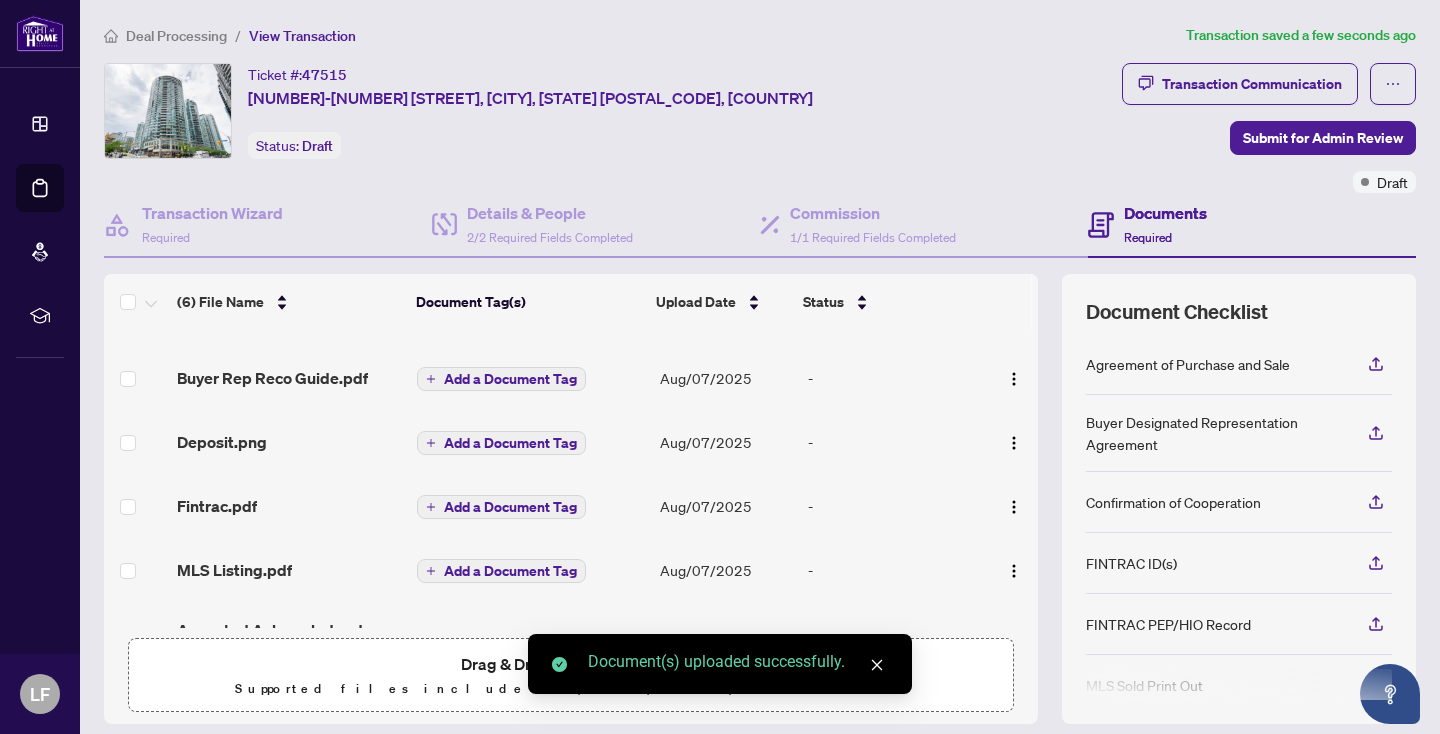 scroll, scrollTop: 0, scrollLeft: 0, axis: both 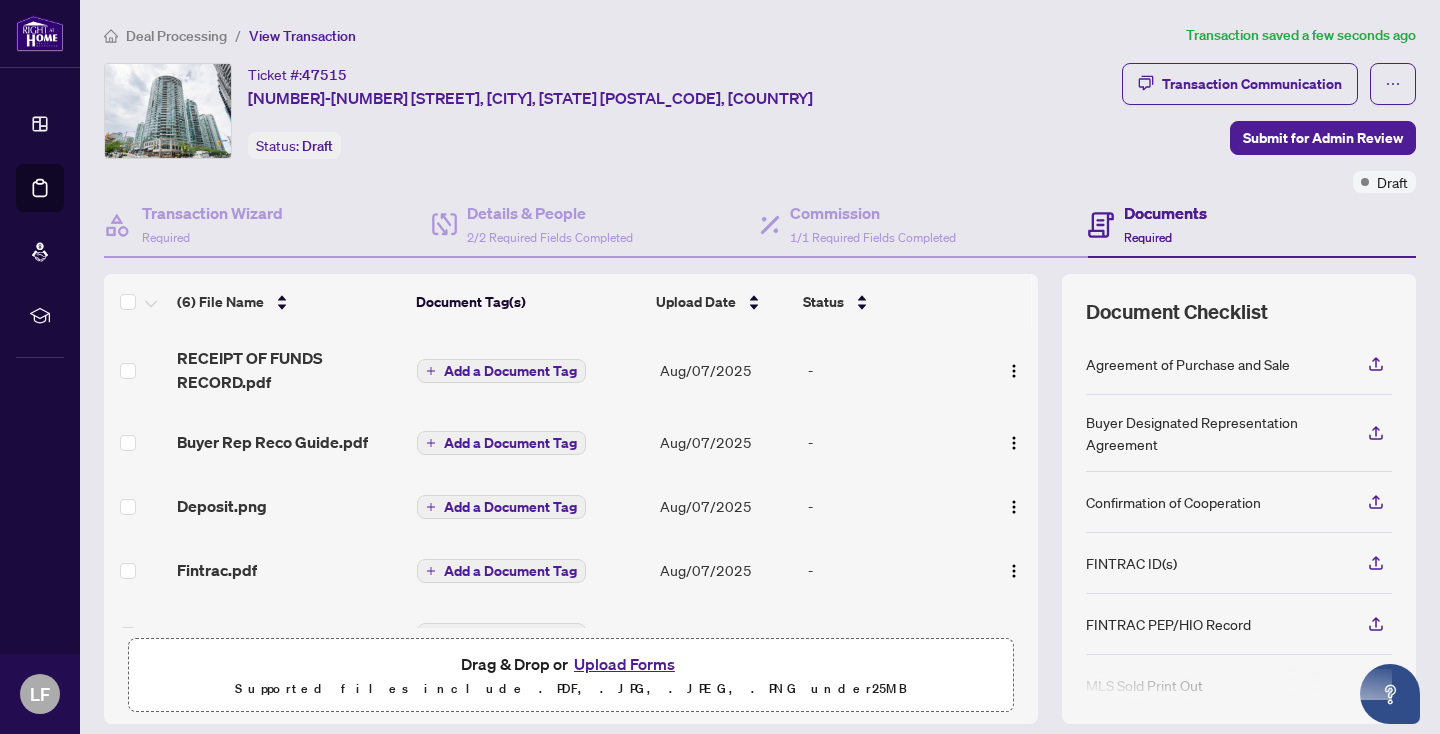 click on "Upload Forms" at bounding box center (624, 664) 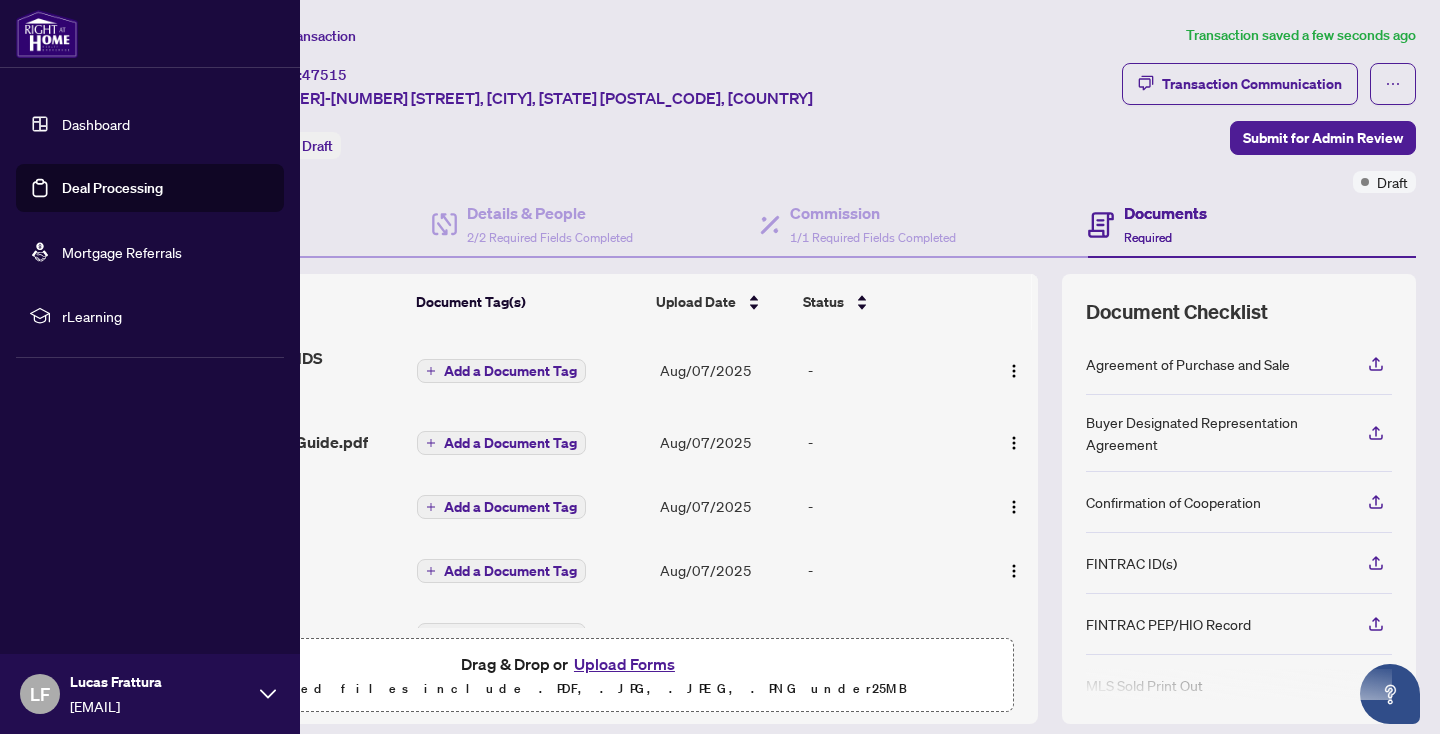 click on "Deal Processing" at bounding box center [112, 188] 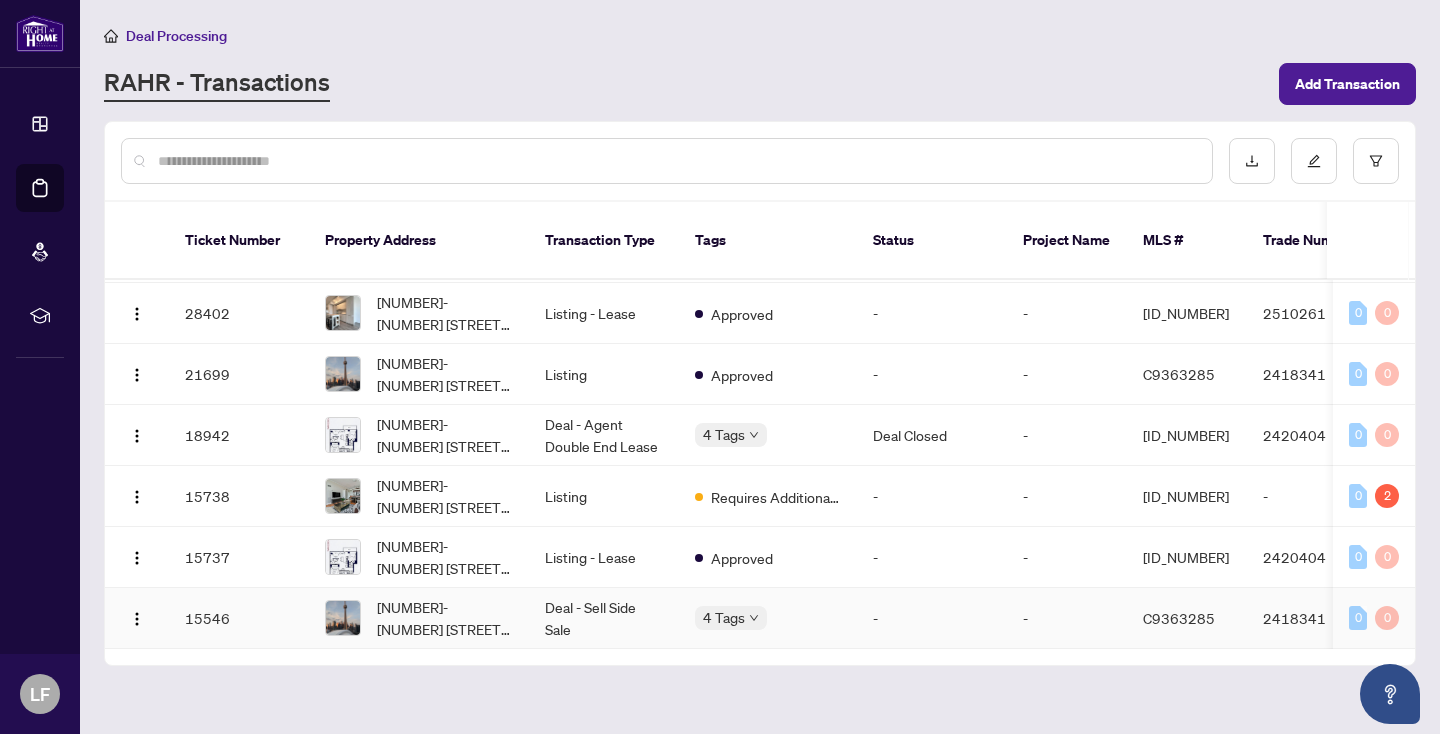 scroll, scrollTop: 0, scrollLeft: 0, axis: both 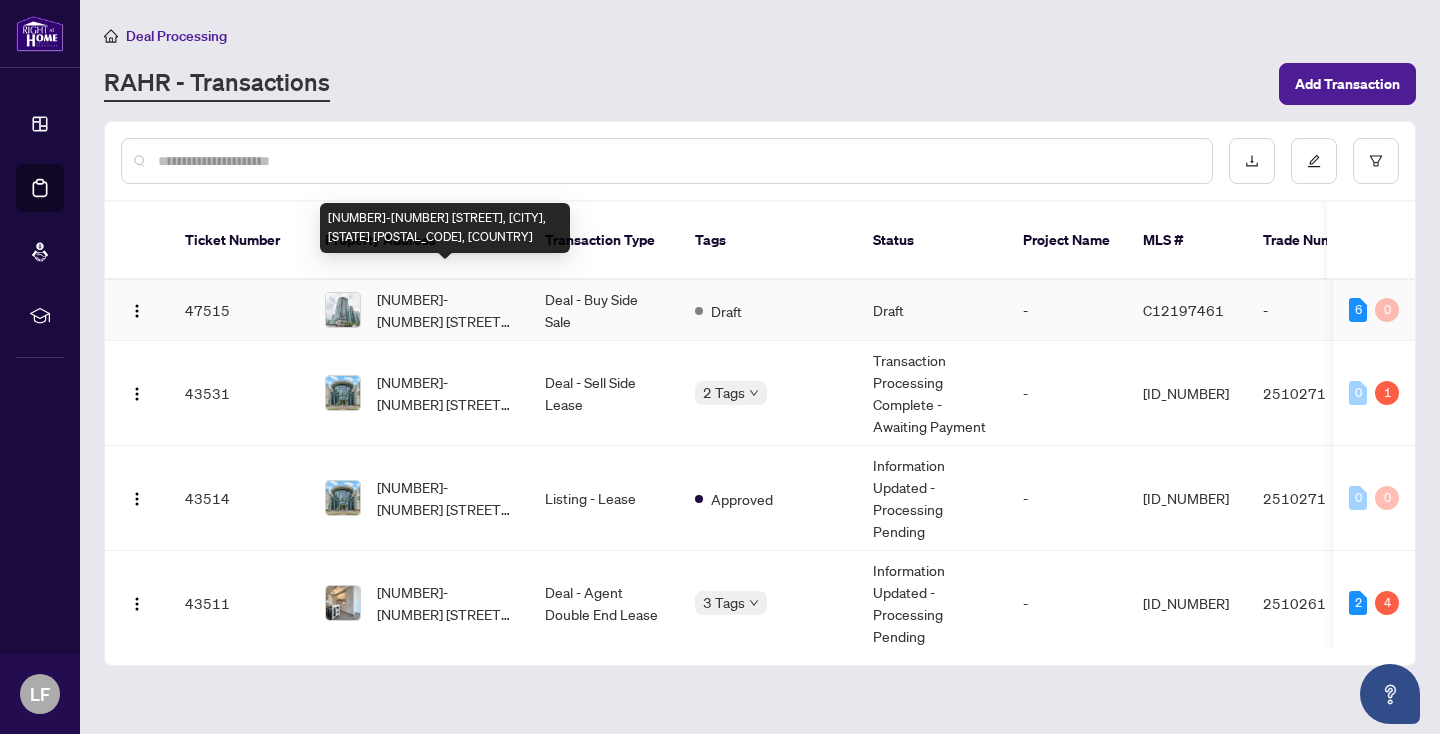 click on "3602-361 Front St, Toronto, Ontario M5V 3R5, Canada" at bounding box center (445, 310) 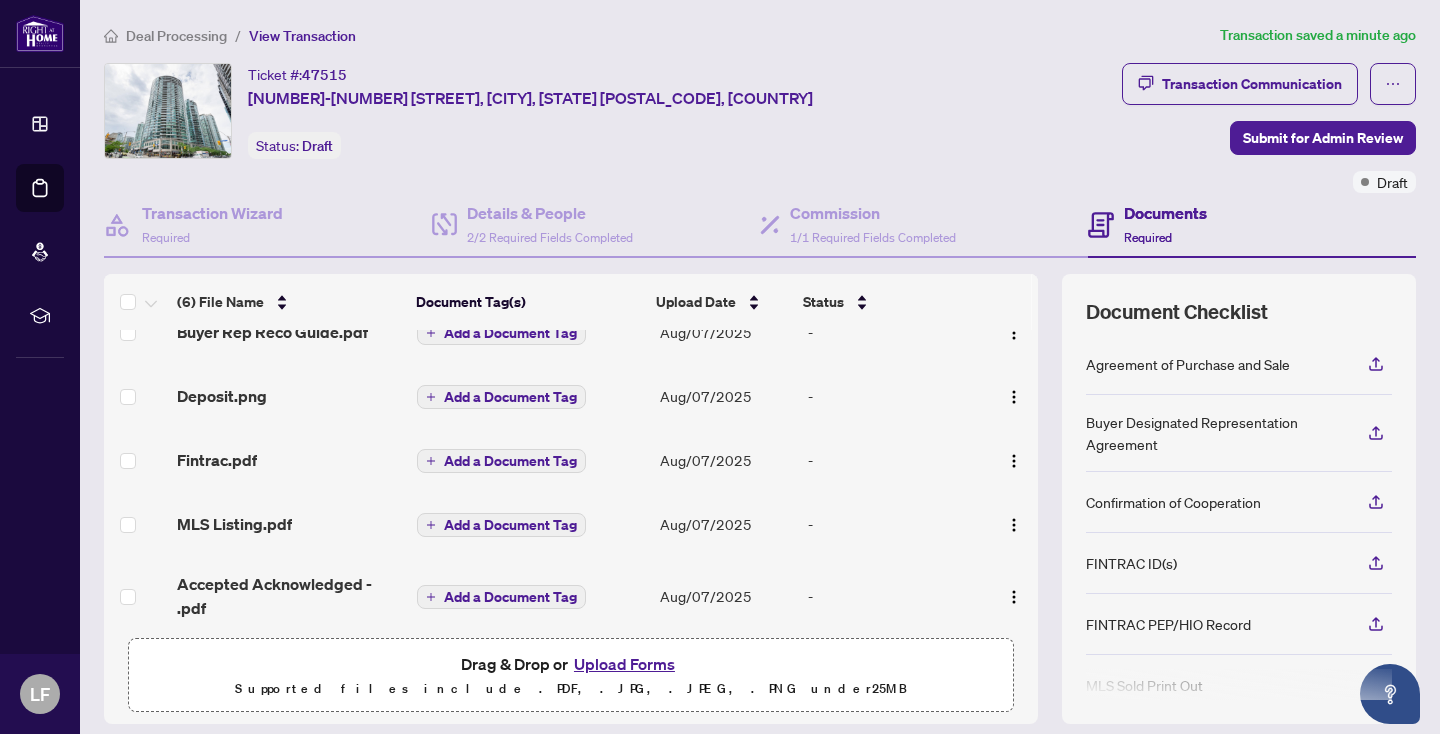 scroll, scrollTop: 114, scrollLeft: 0, axis: vertical 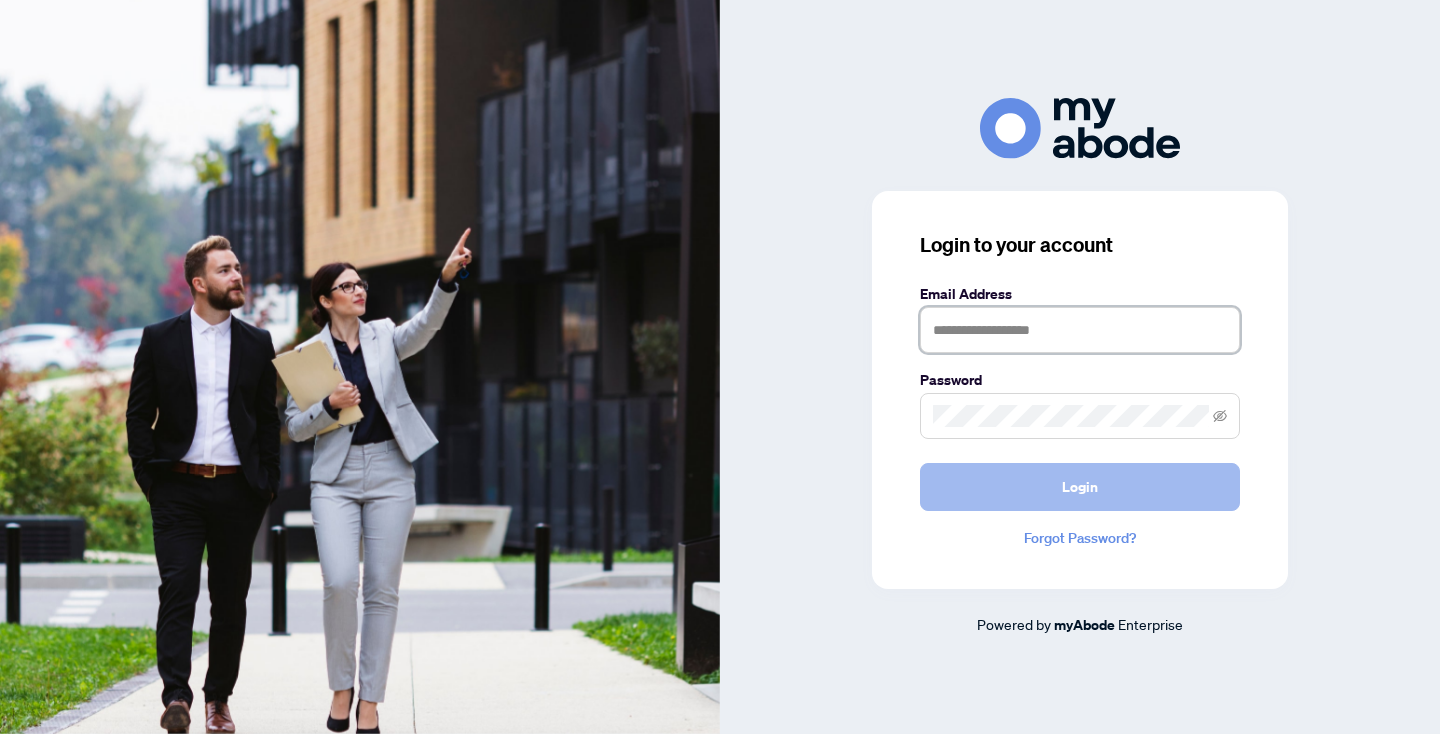type on "**********" 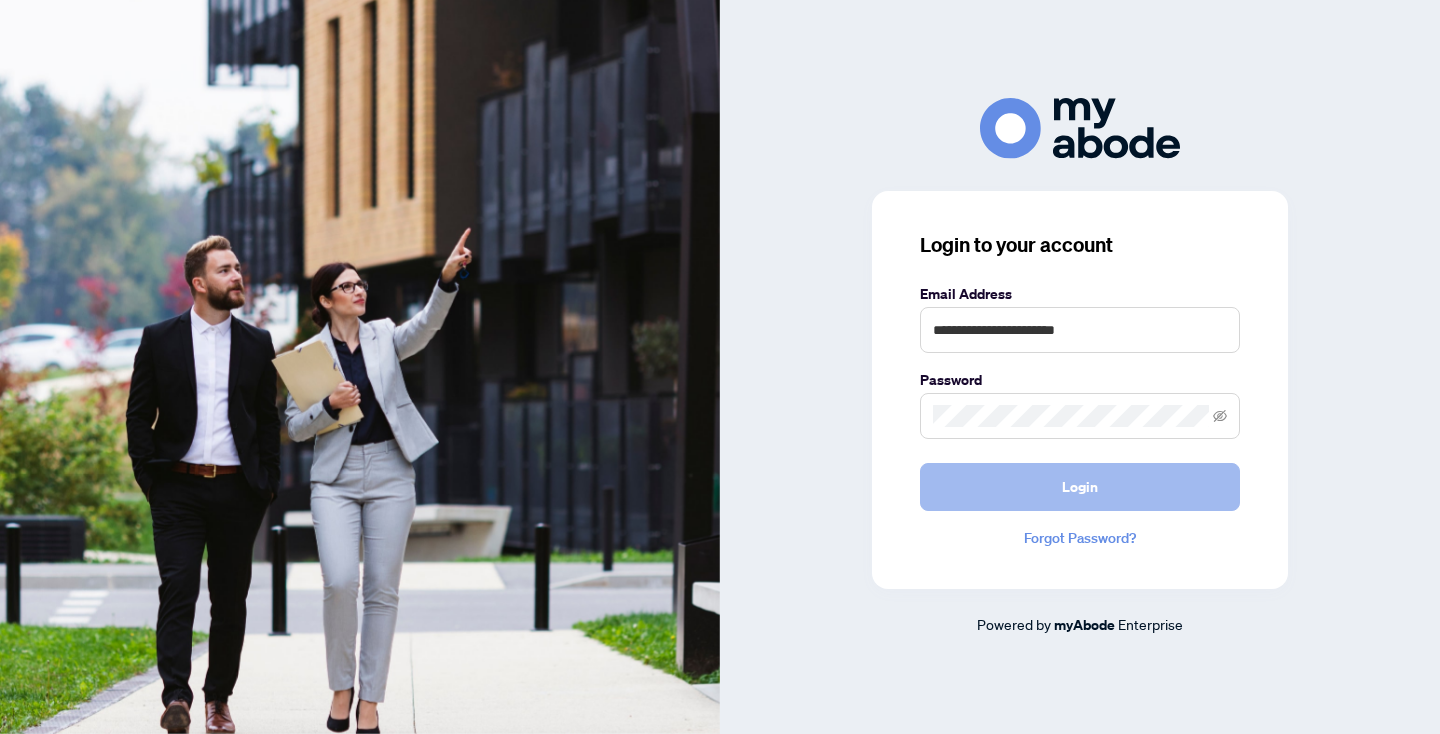 click on "Login" at bounding box center (1080, 487) 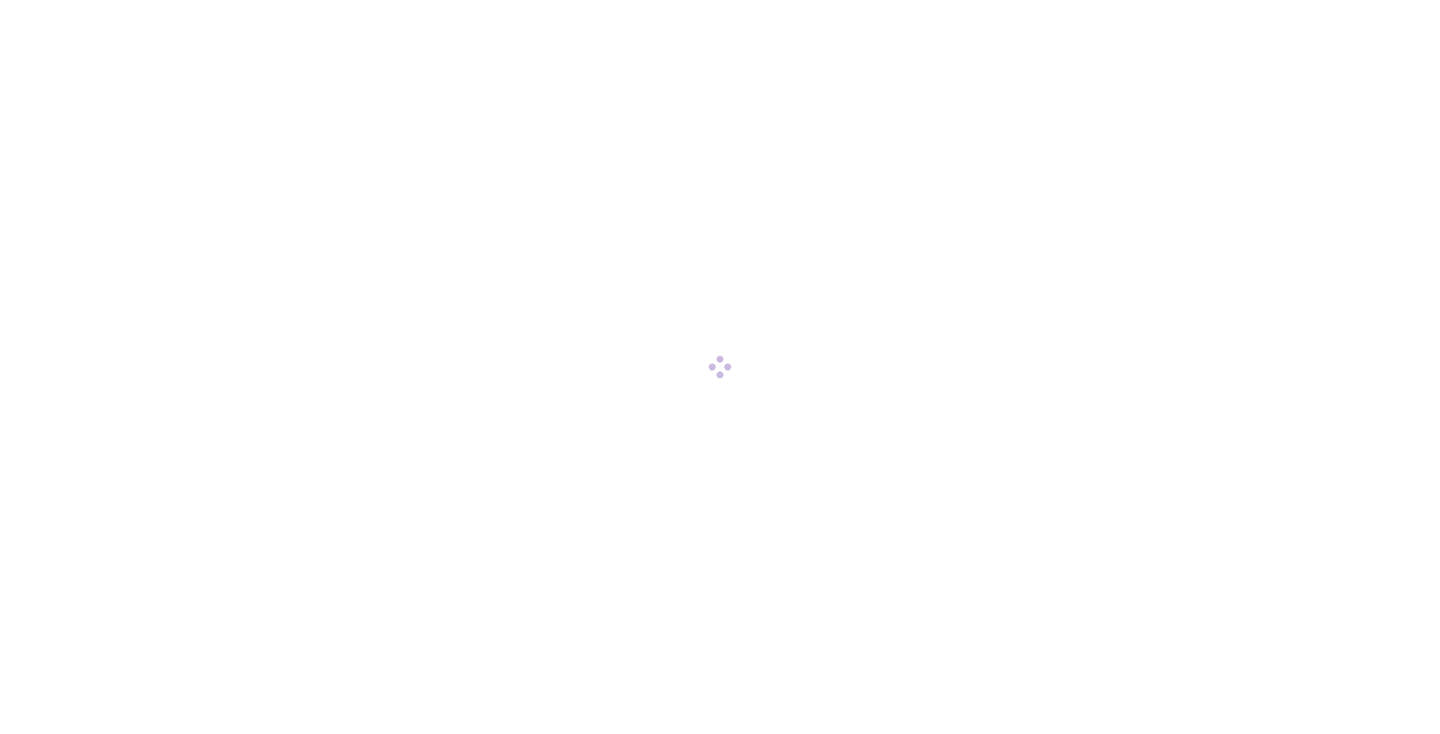 scroll, scrollTop: 0, scrollLeft: 0, axis: both 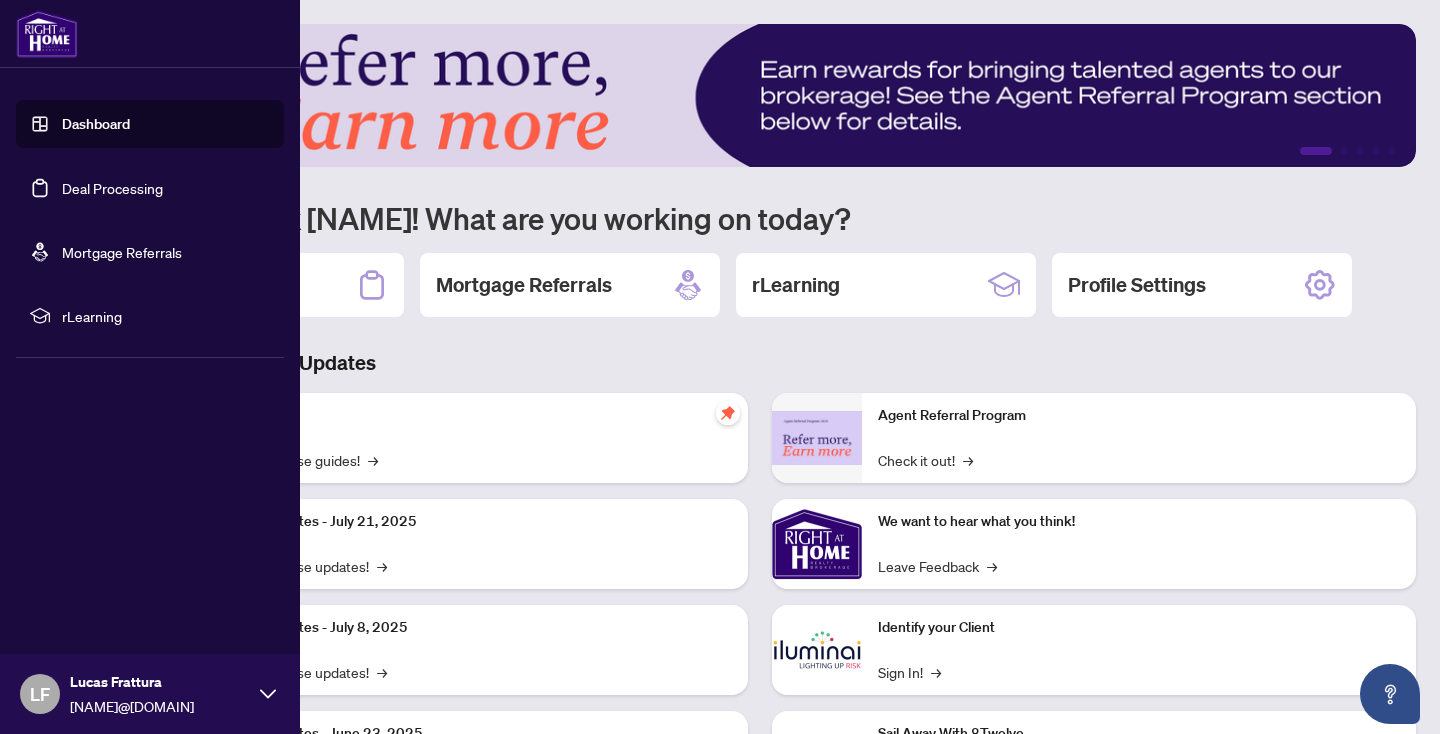 click on "Deal Processing" at bounding box center [112, 188] 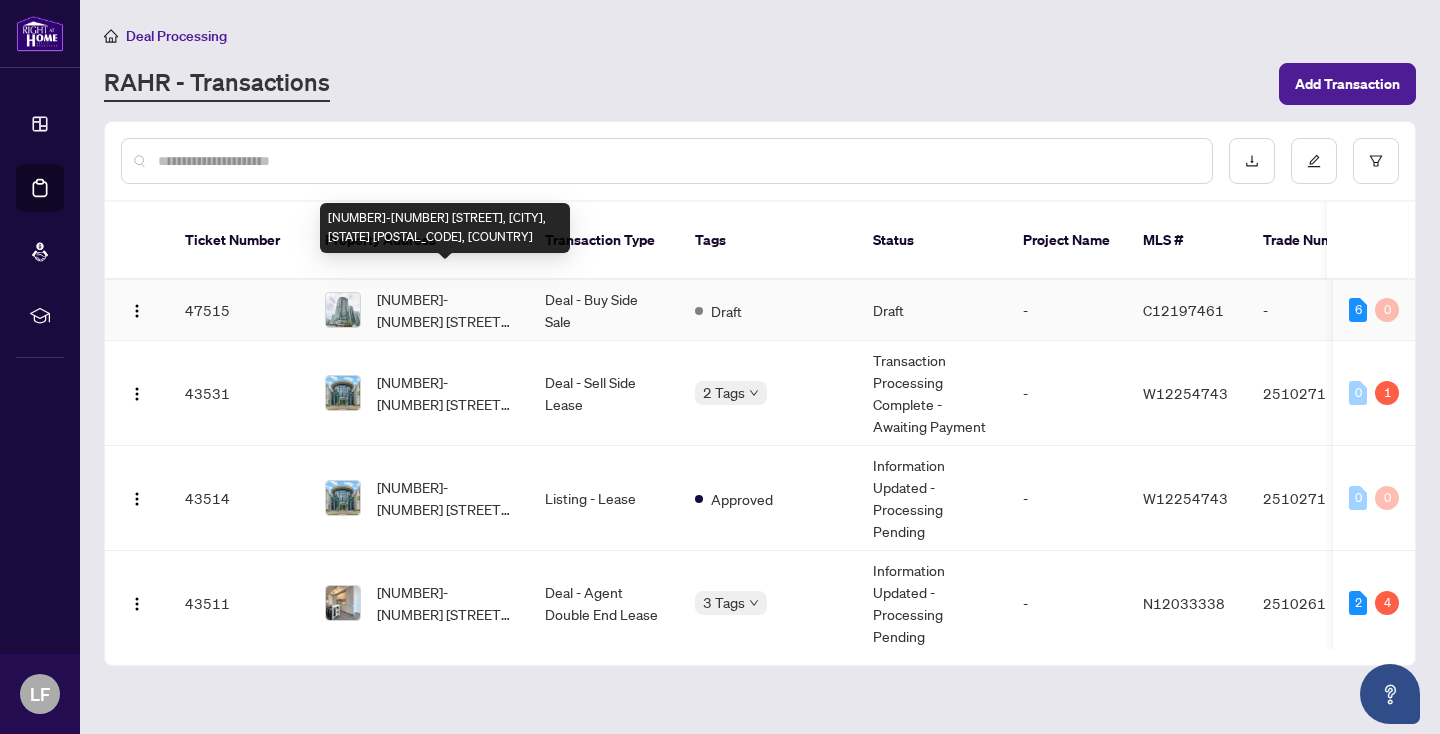 click on "[NUMBER]-[NUMBER] [STREET], [CITY], [STATE] [POSTAL_CODE], [COUNTRY]" at bounding box center (445, 310) 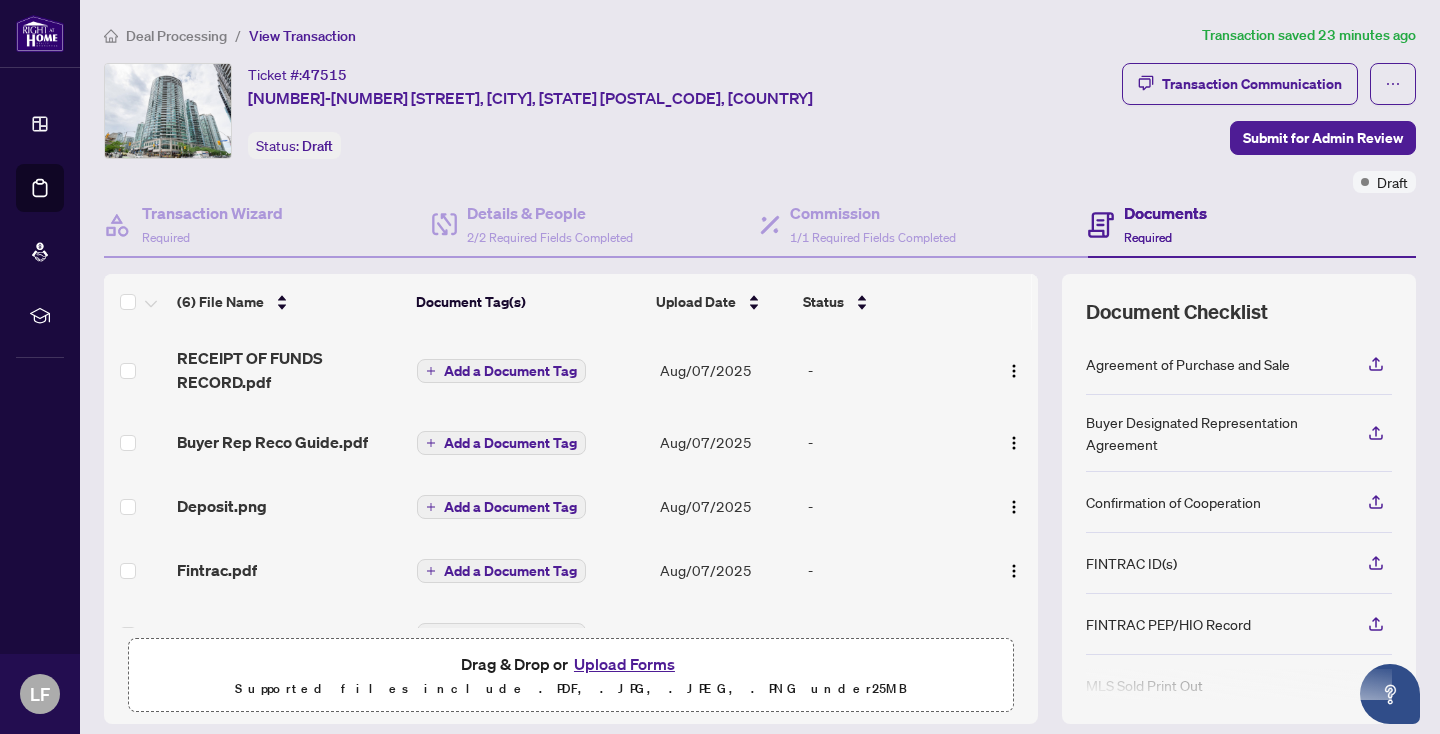 click on "Upload Forms" at bounding box center [624, 664] 